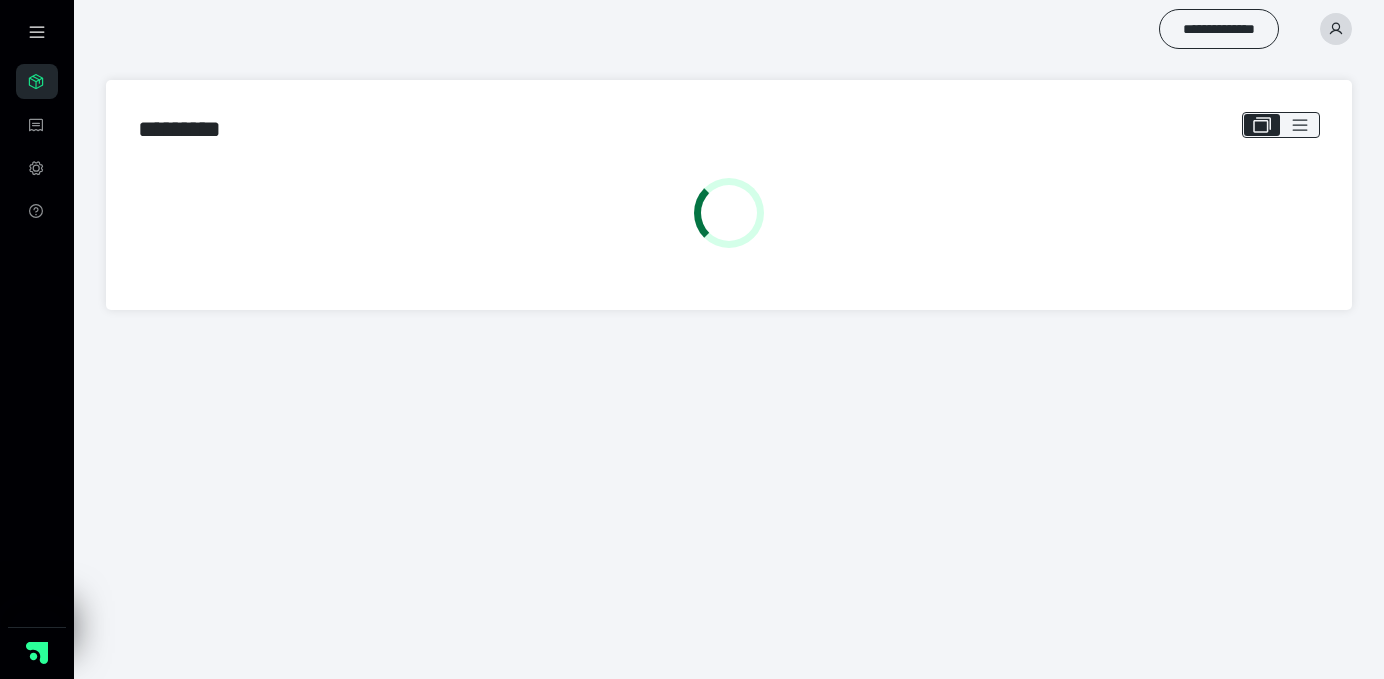 scroll, scrollTop: 0, scrollLeft: 0, axis: both 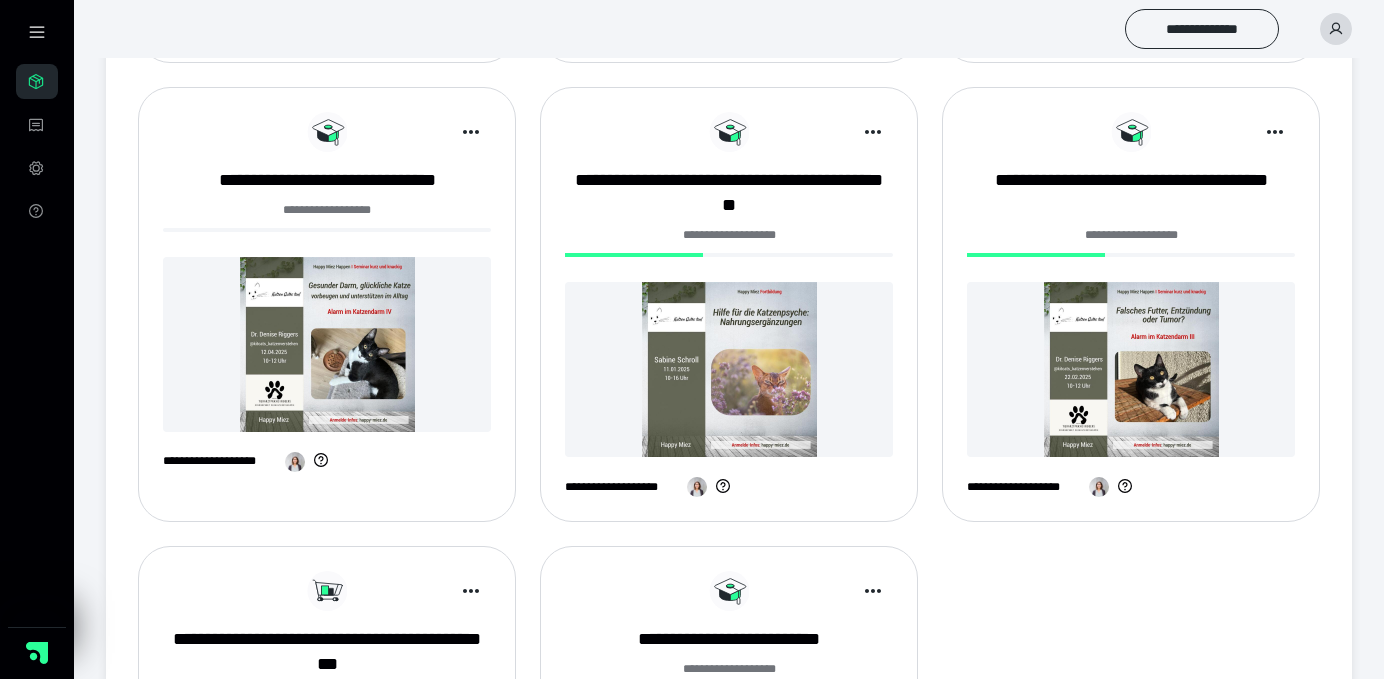 click at bounding box center [1131, 369] 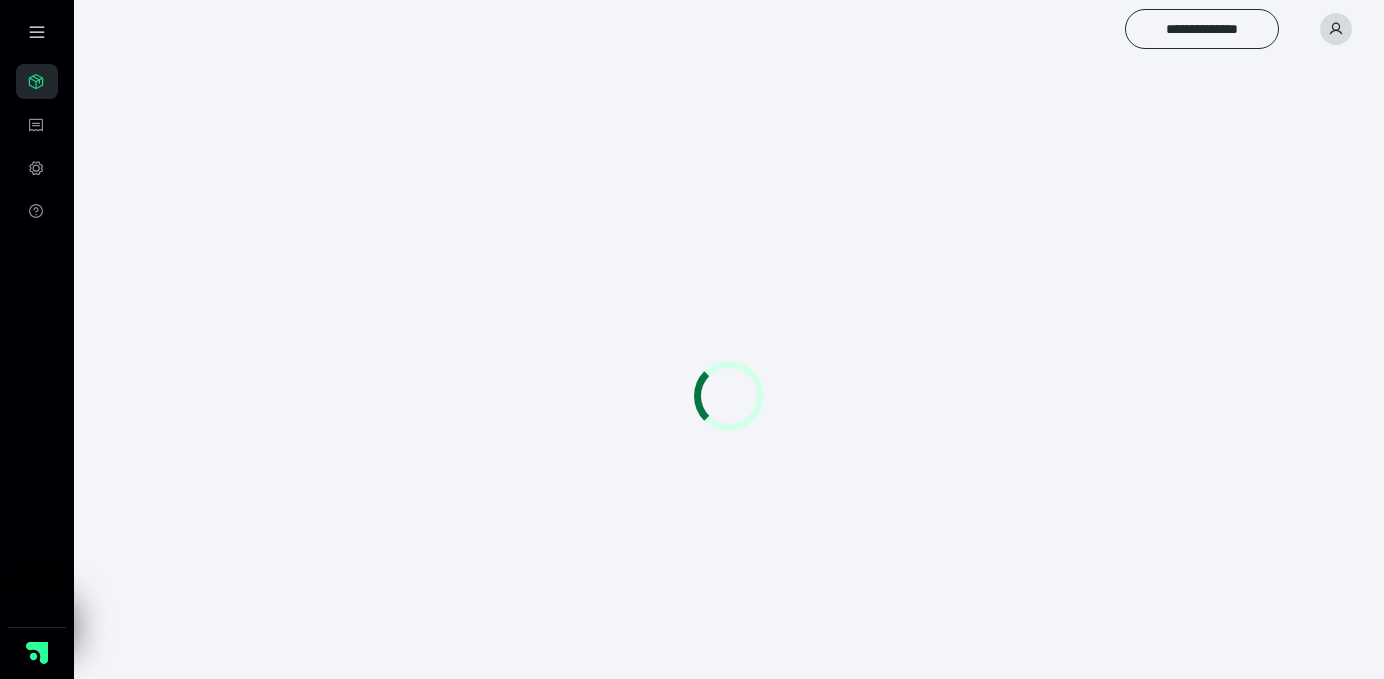 scroll, scrollTop: 0, scrollLeft: 0, axis: both 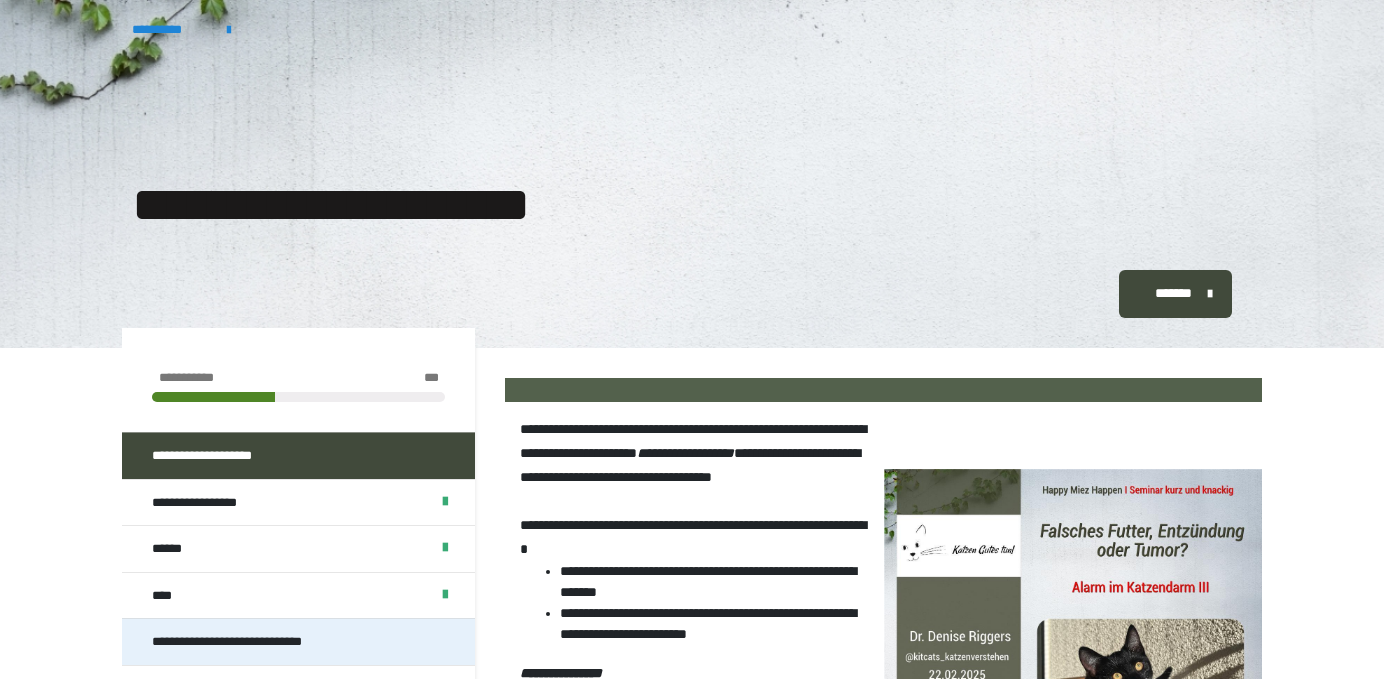 click on "**********" at bounding box center [256, 642] 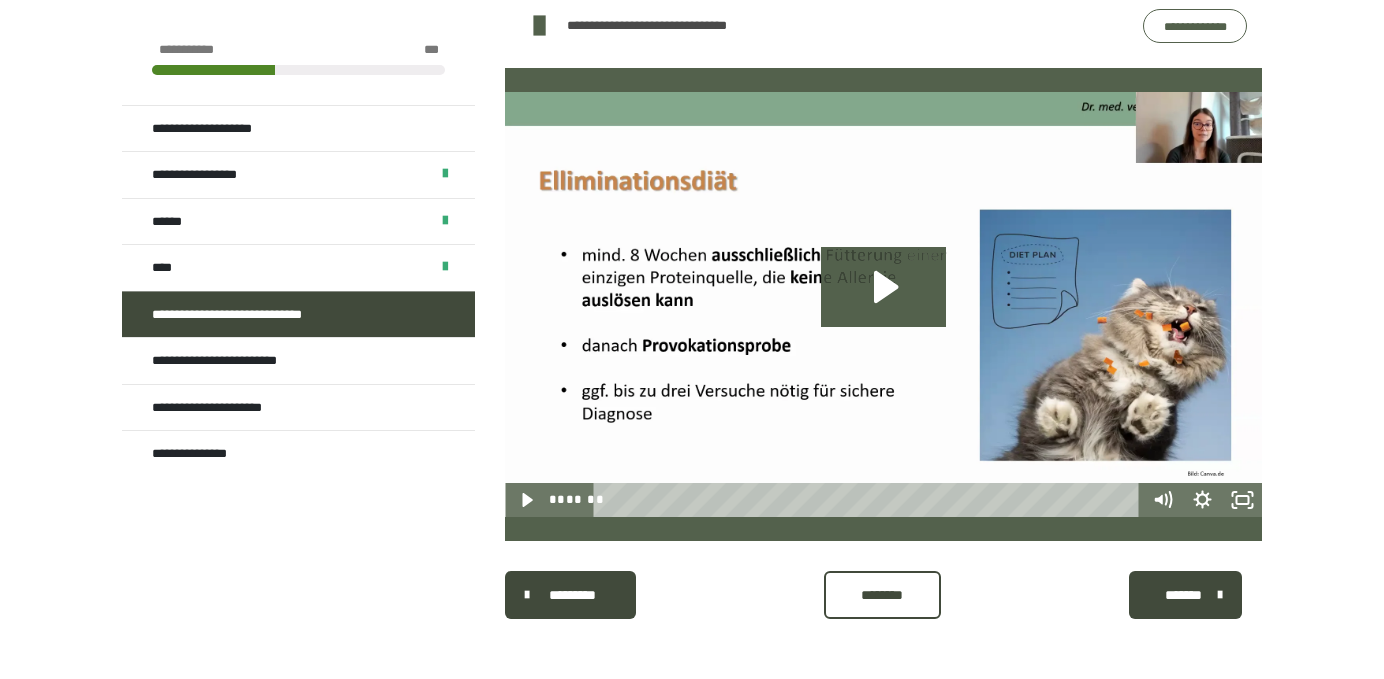 scroll, scrollTop: 1186, scrollLeft: 0, axis: vertical 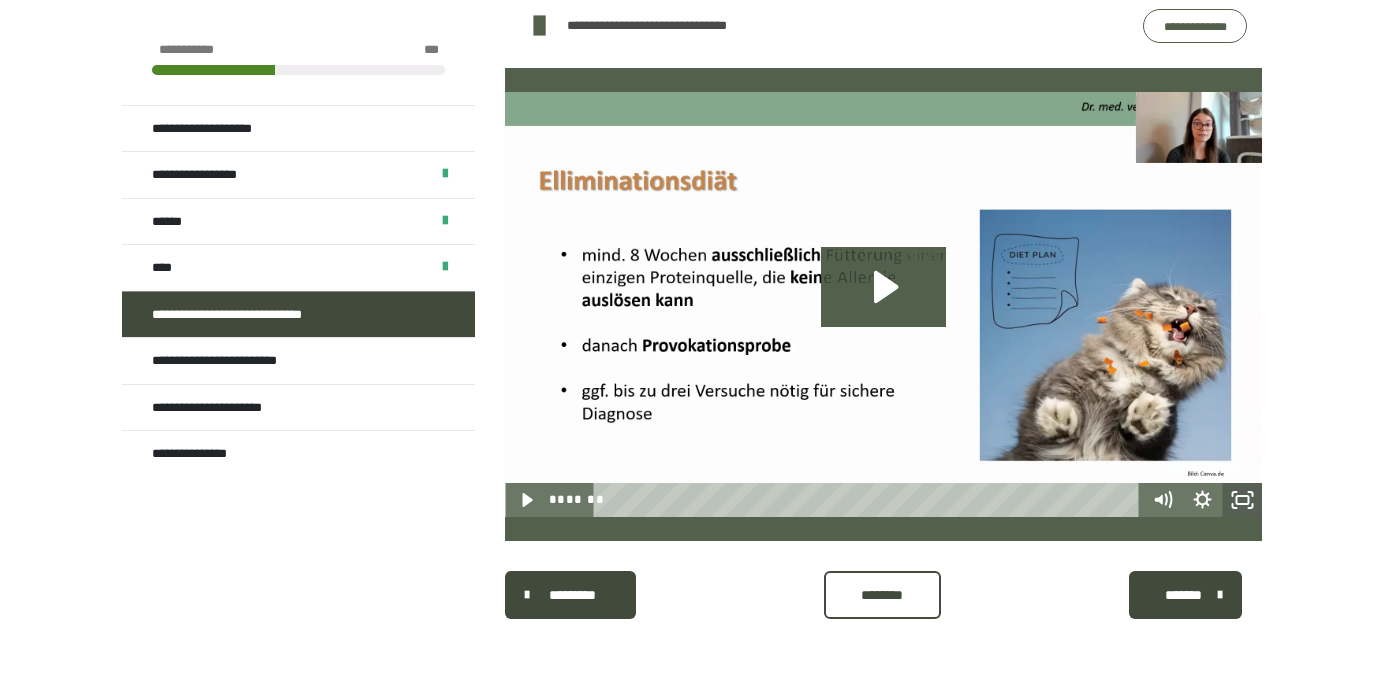 click 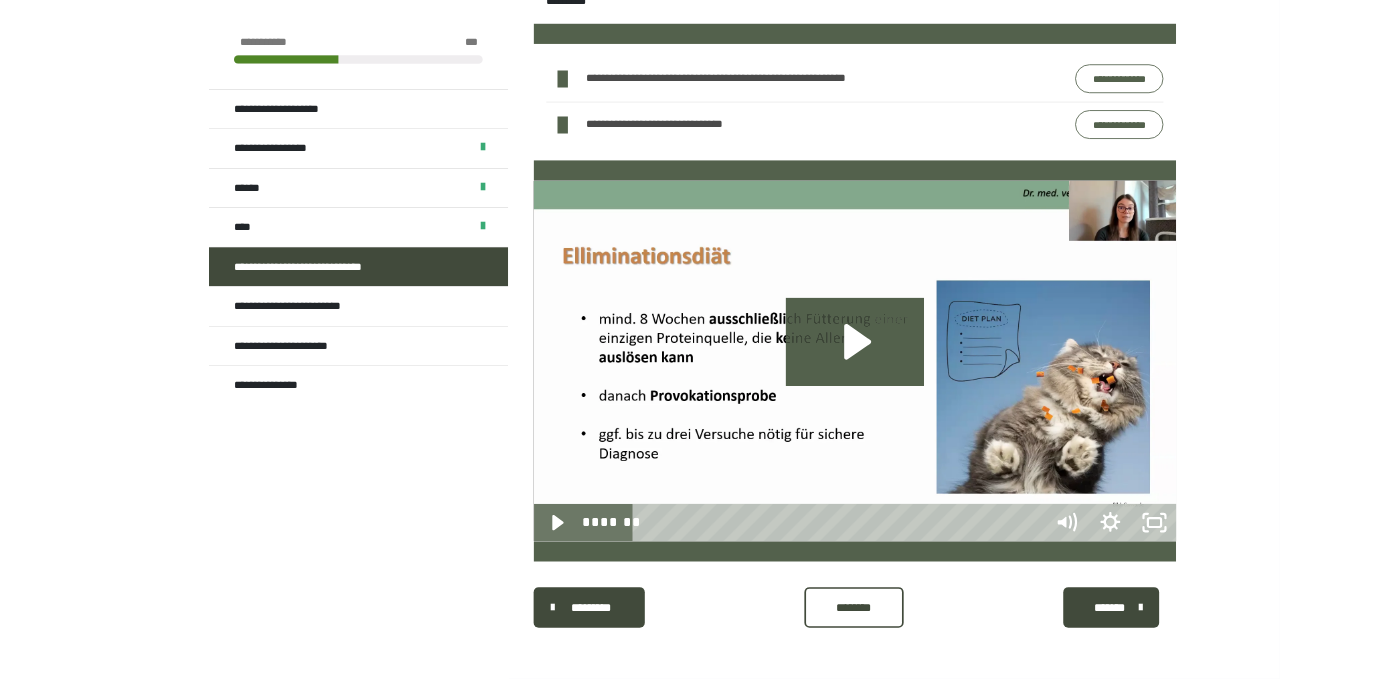 scroll, scrollTop: 995, scrollLeft: 0, axis: vertical 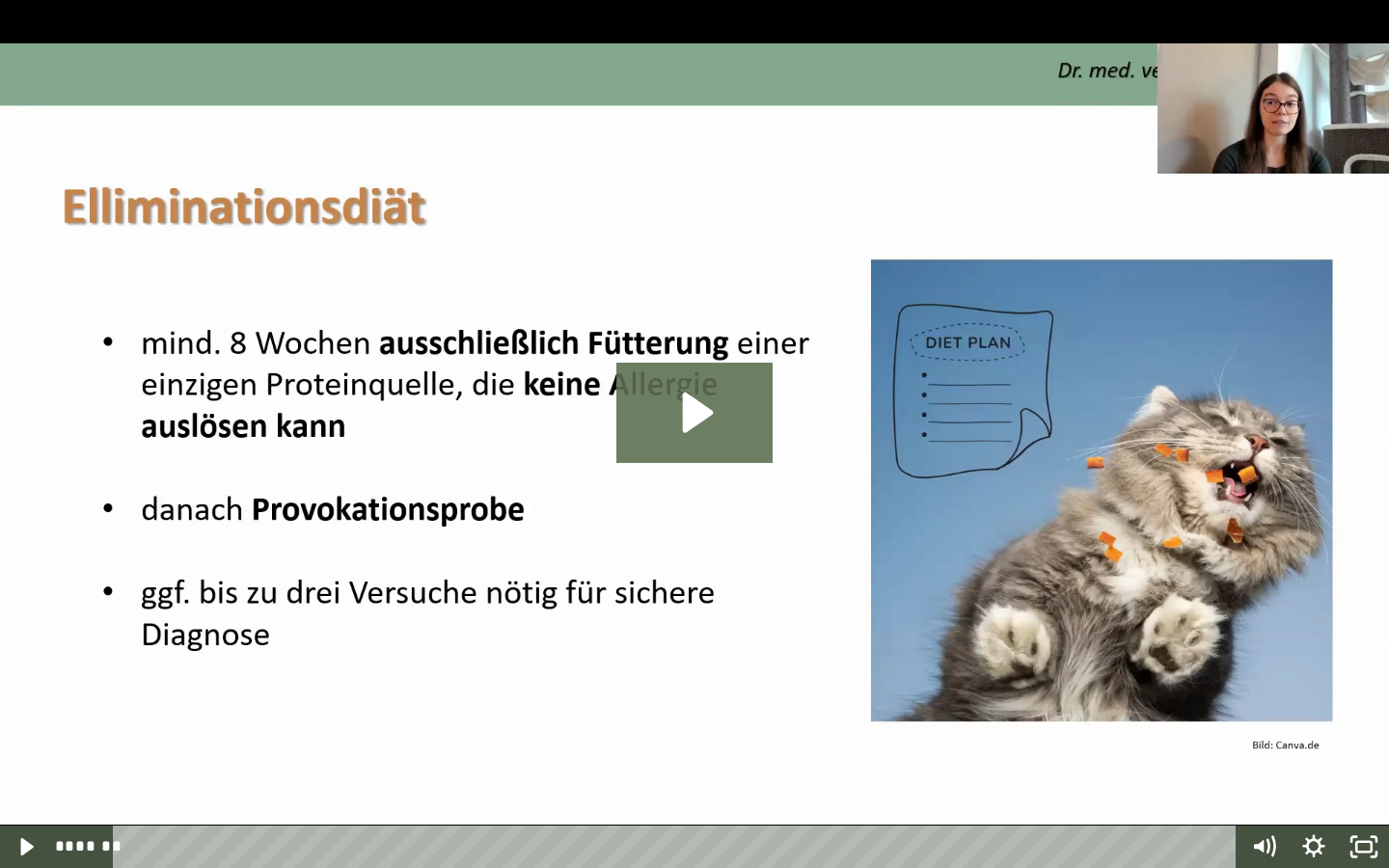 click 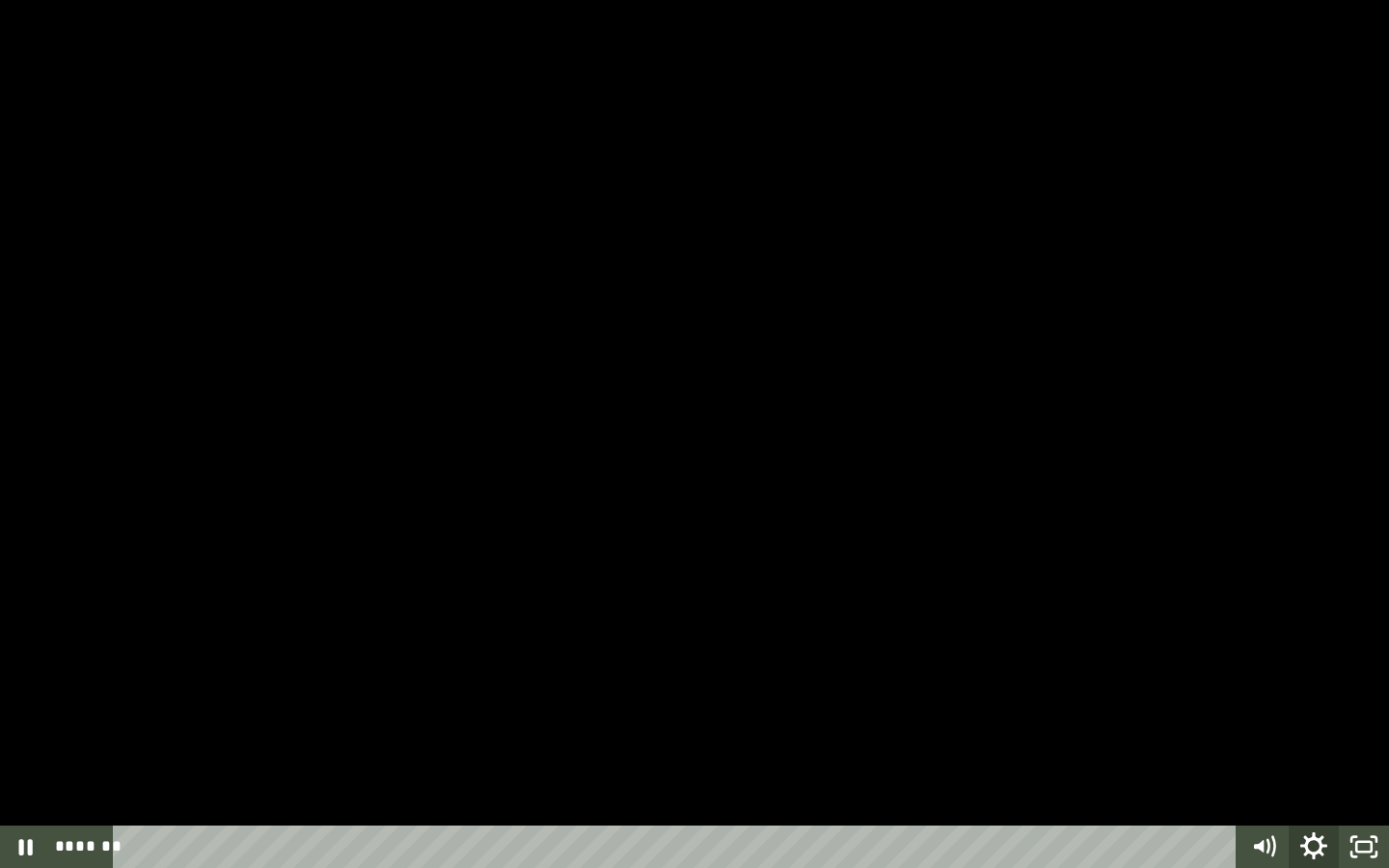 click 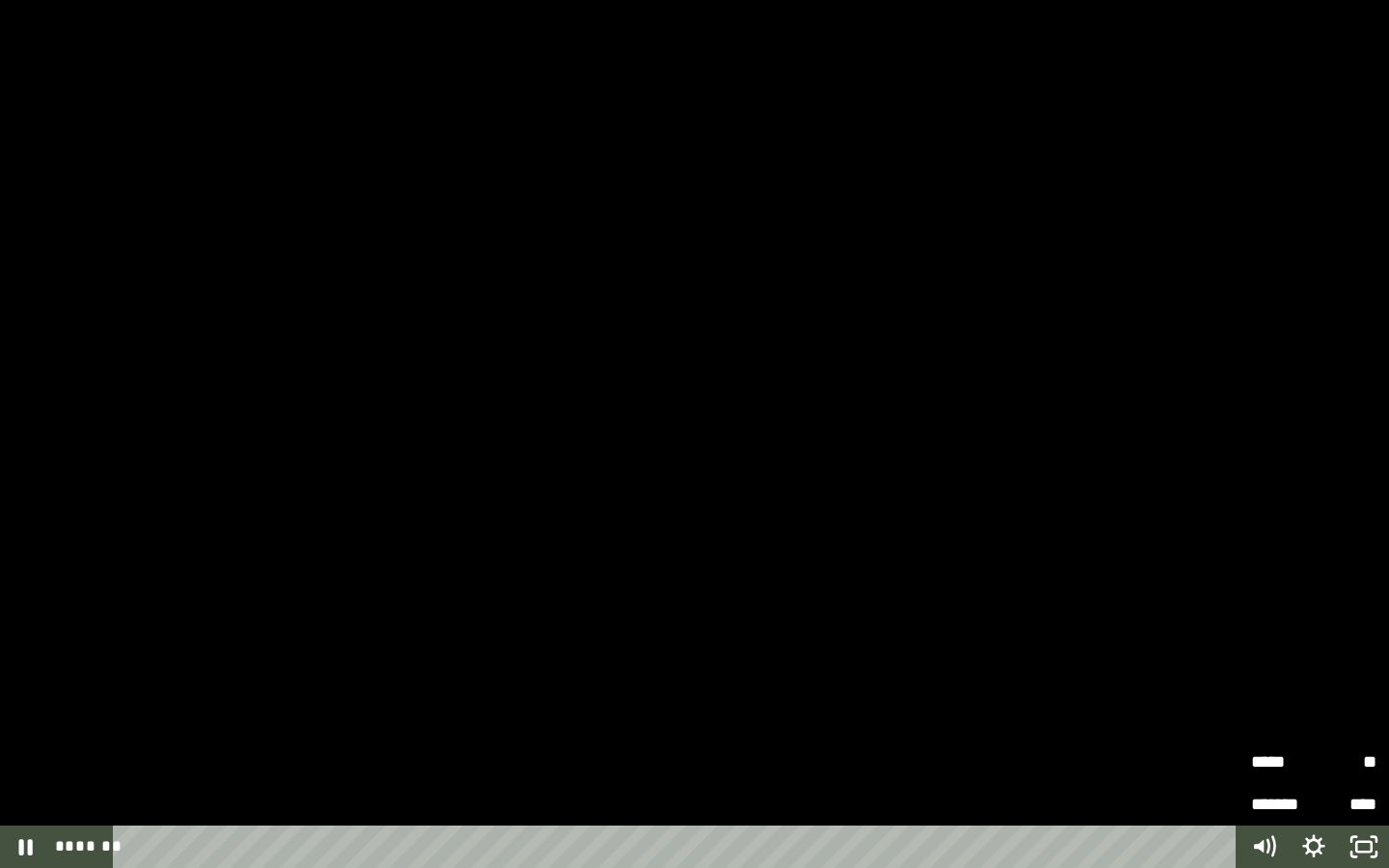 click on "*****" at bounding box center (1282, 762) 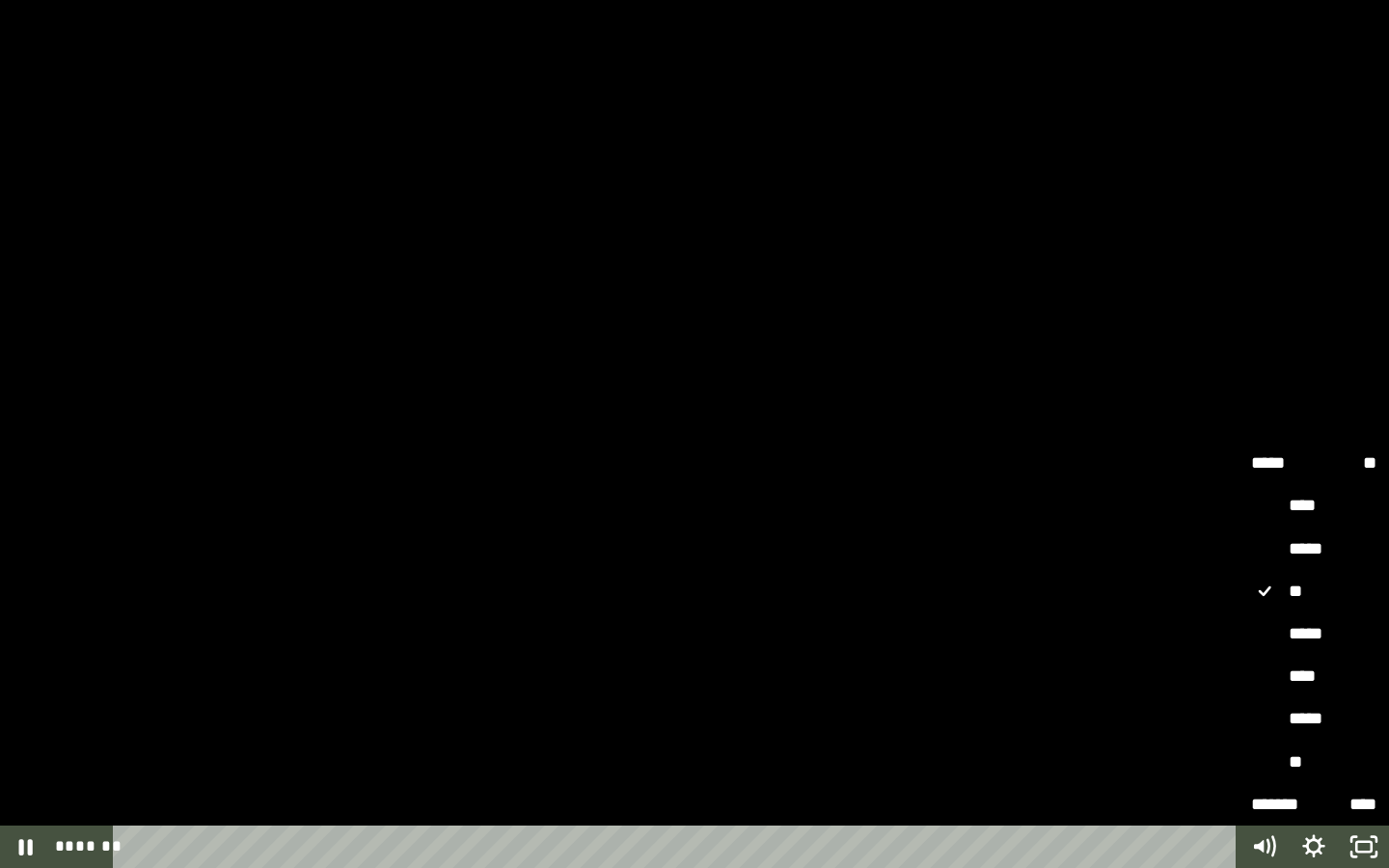 click on "**" at bounding box center [1314, 763] 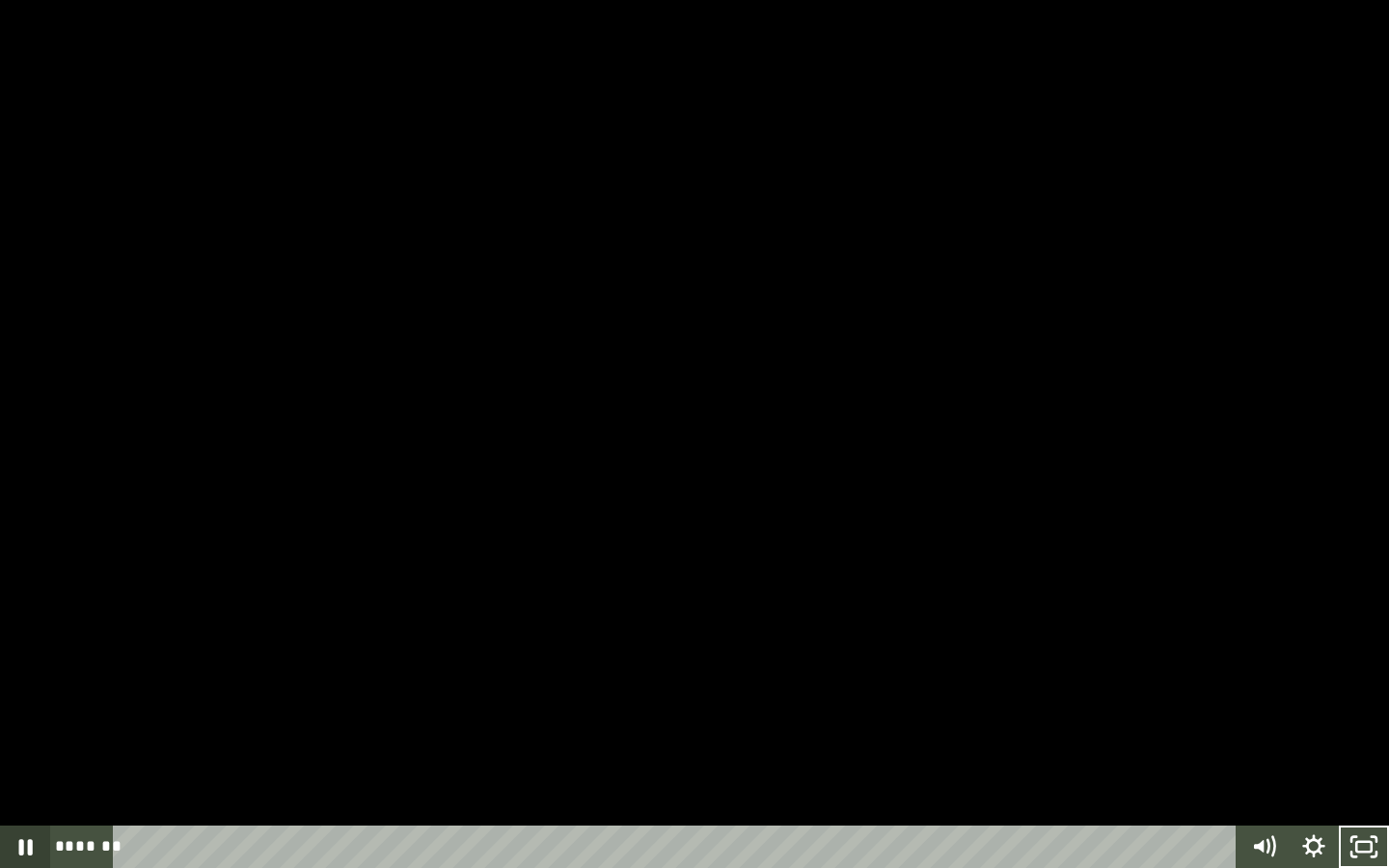 click 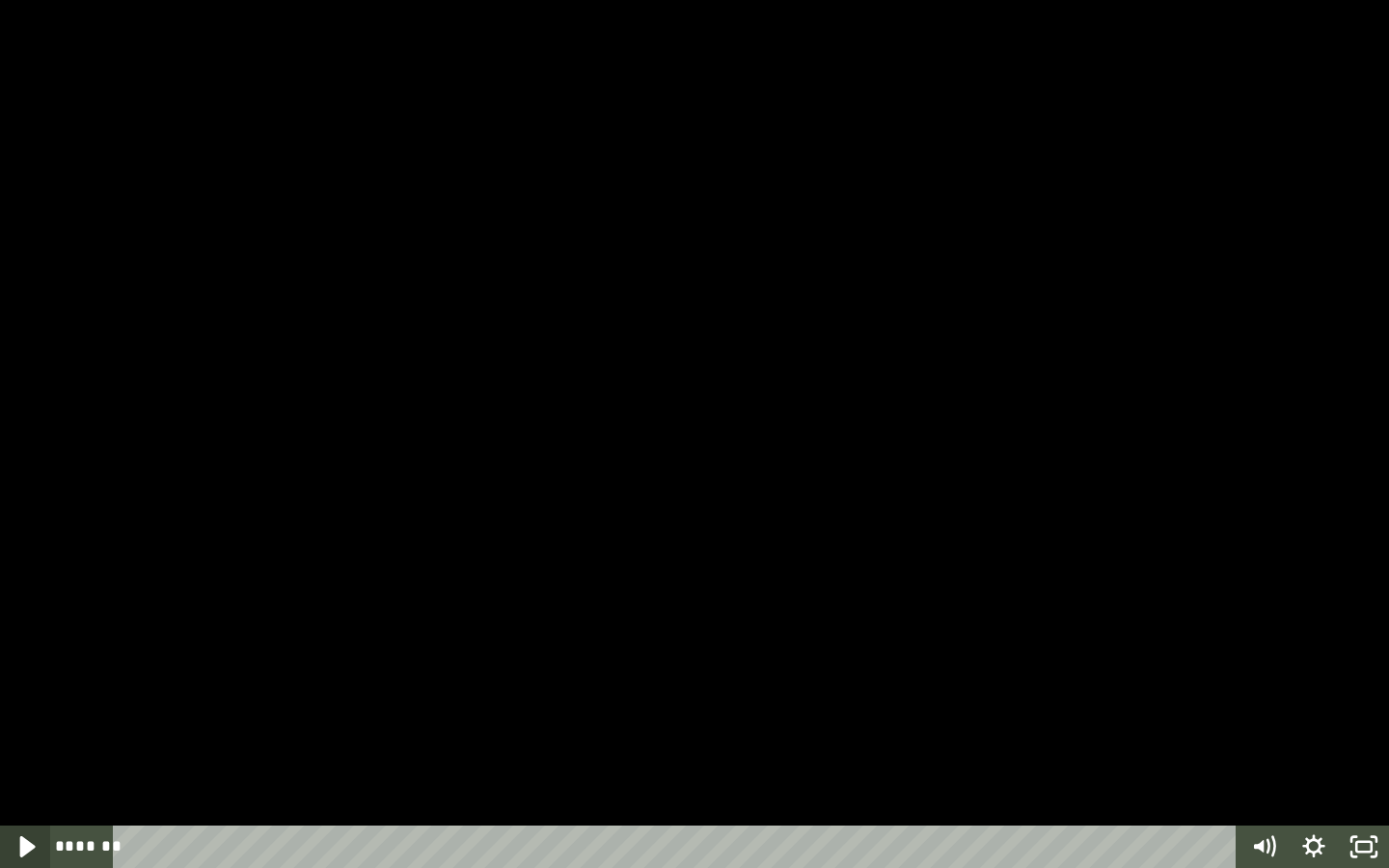 click 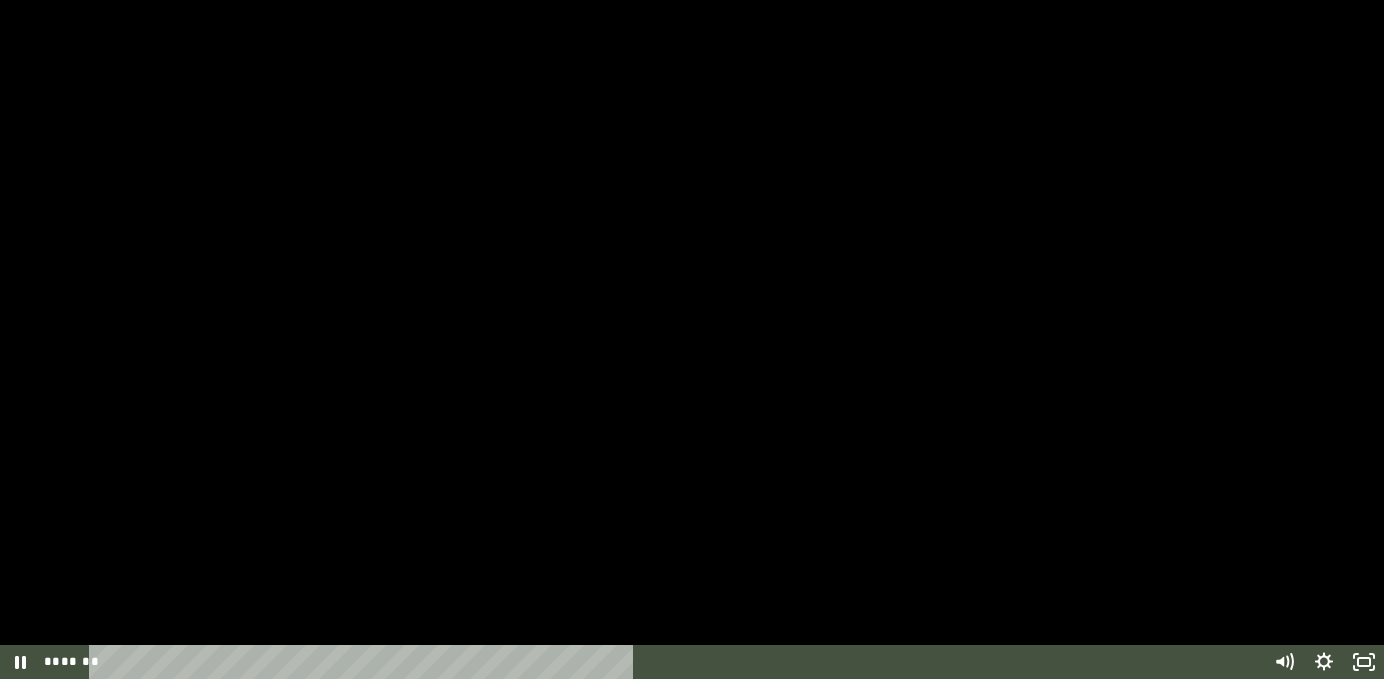 scroll, scrollTop: 1180, scrollLeft: 0, axis: vertical 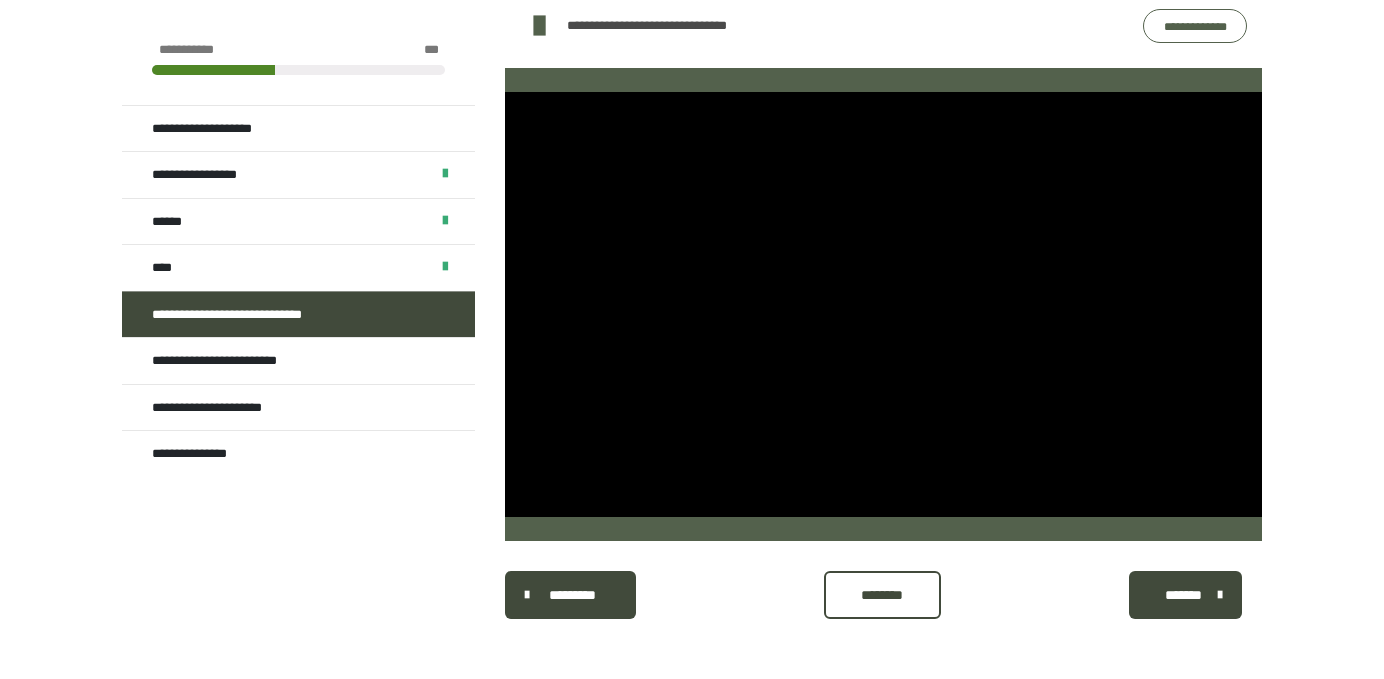 click on "********" at bounding box center (882, 595) 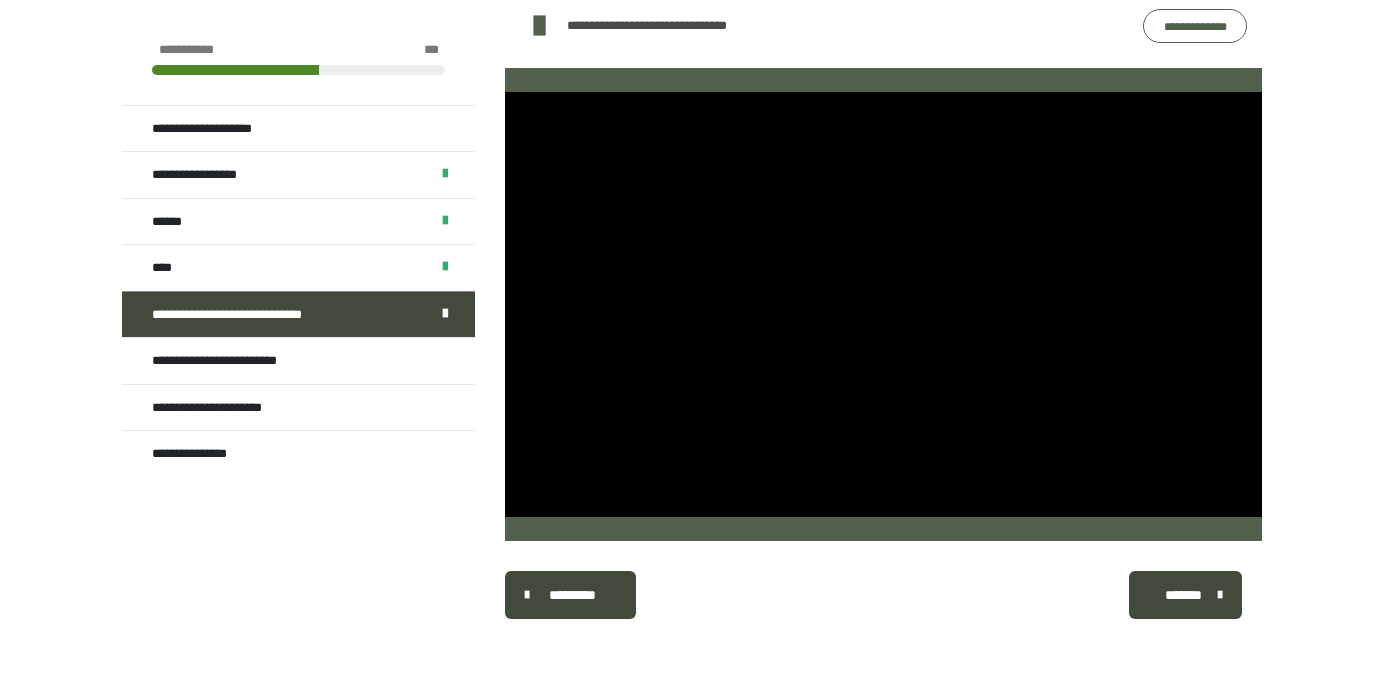 click on "*******" at bounding box center (1183, 595) 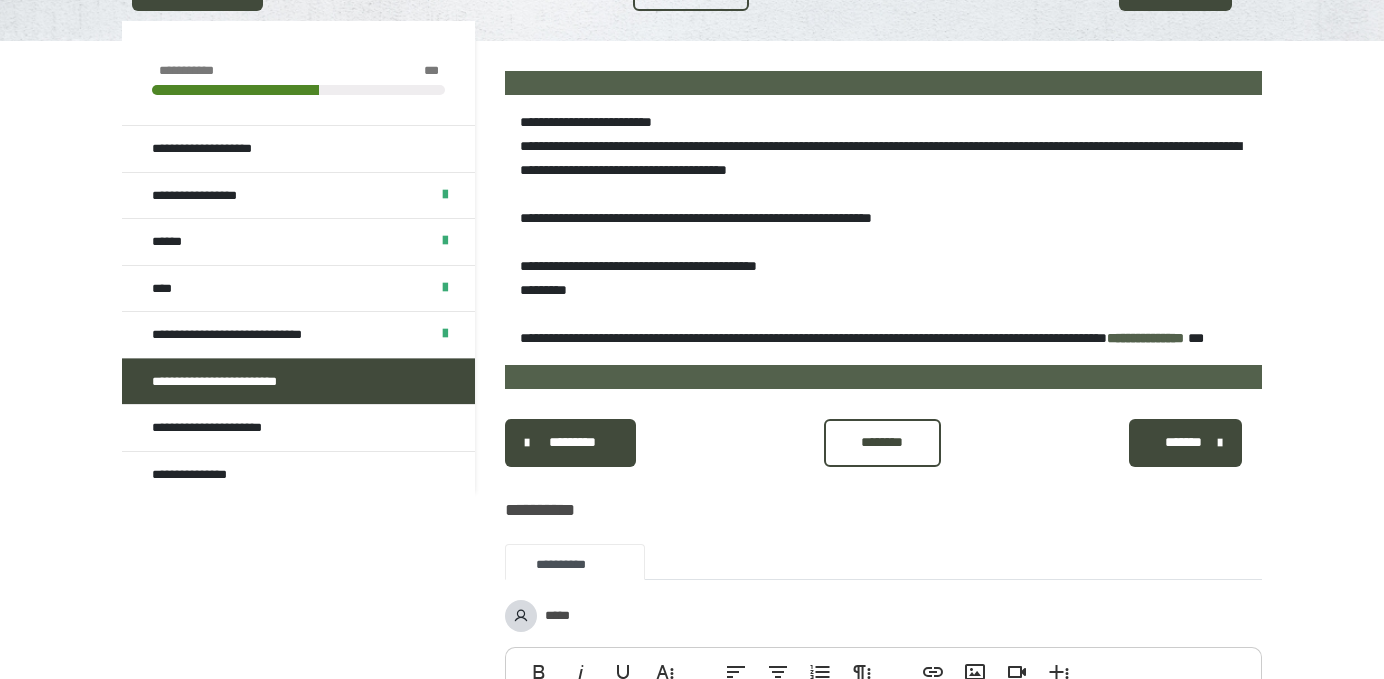 scroll, scrollTop: 314, scrollLeft: 0, axis: vertical 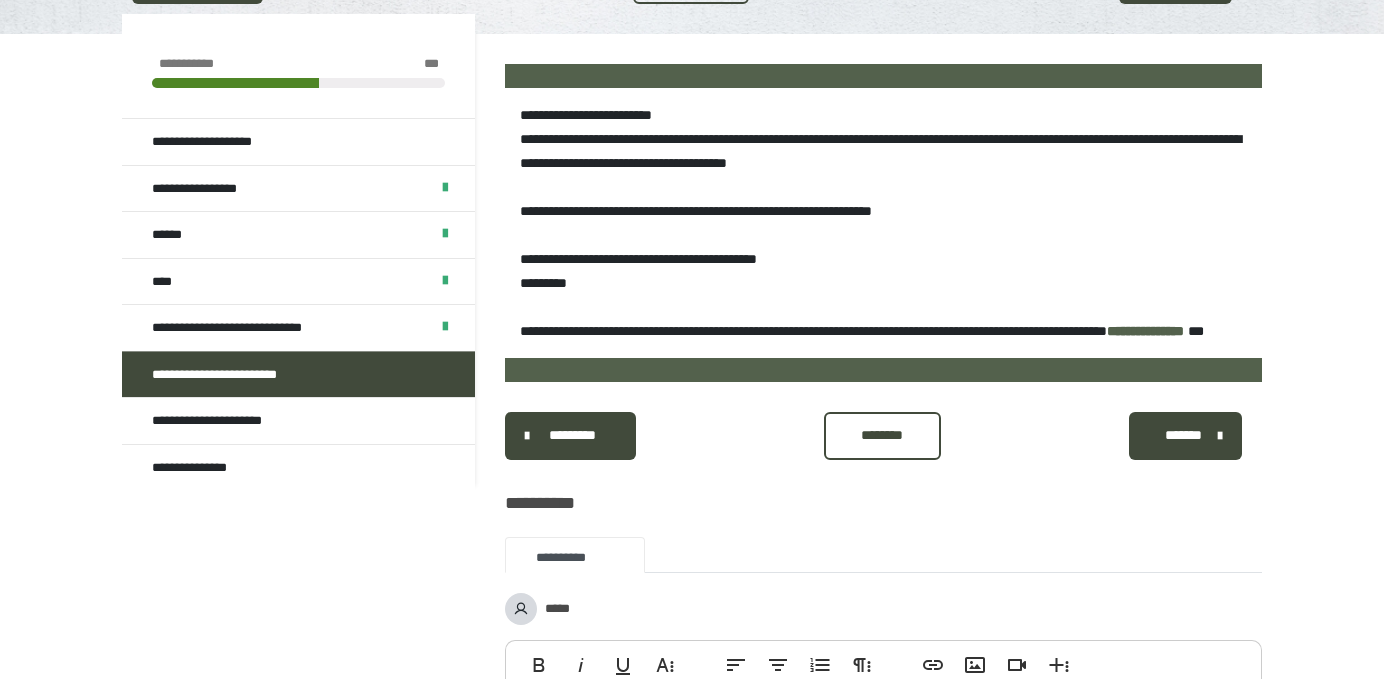 click on "********" at bounding box center [882, 435] 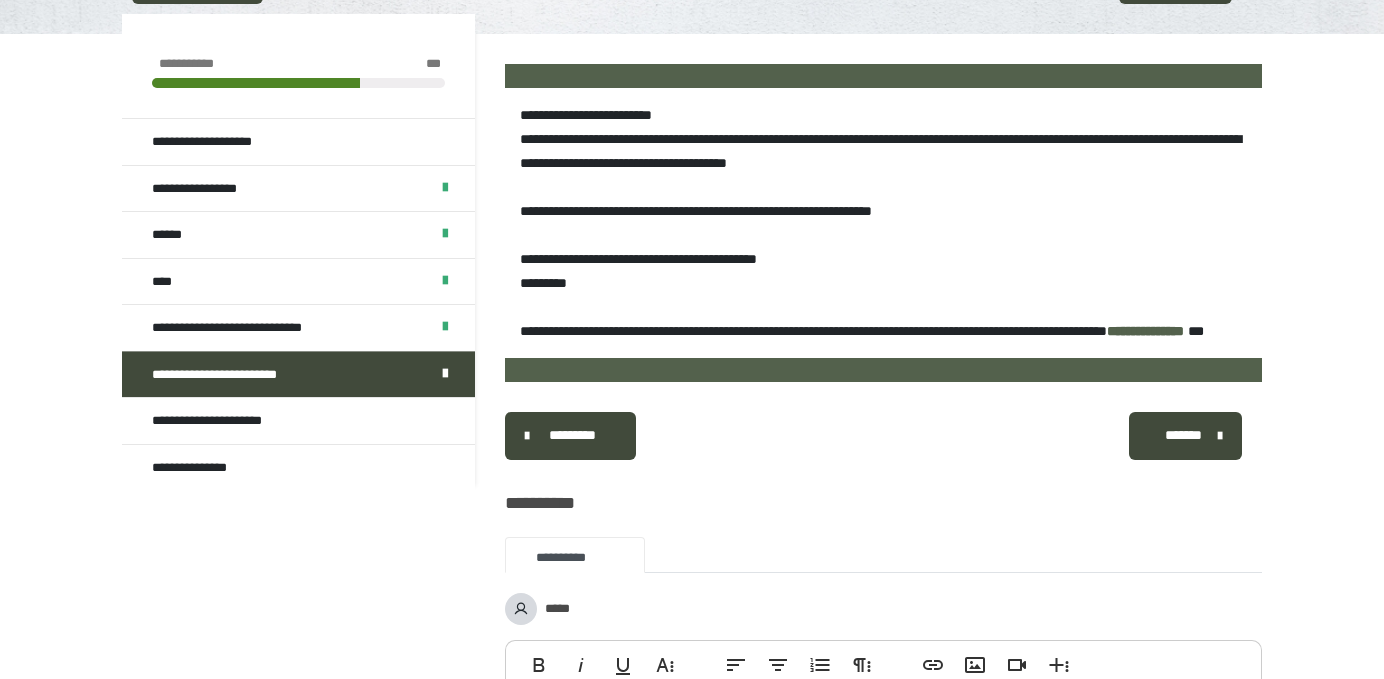 click on "*******" at bounding box center [1183, 435] 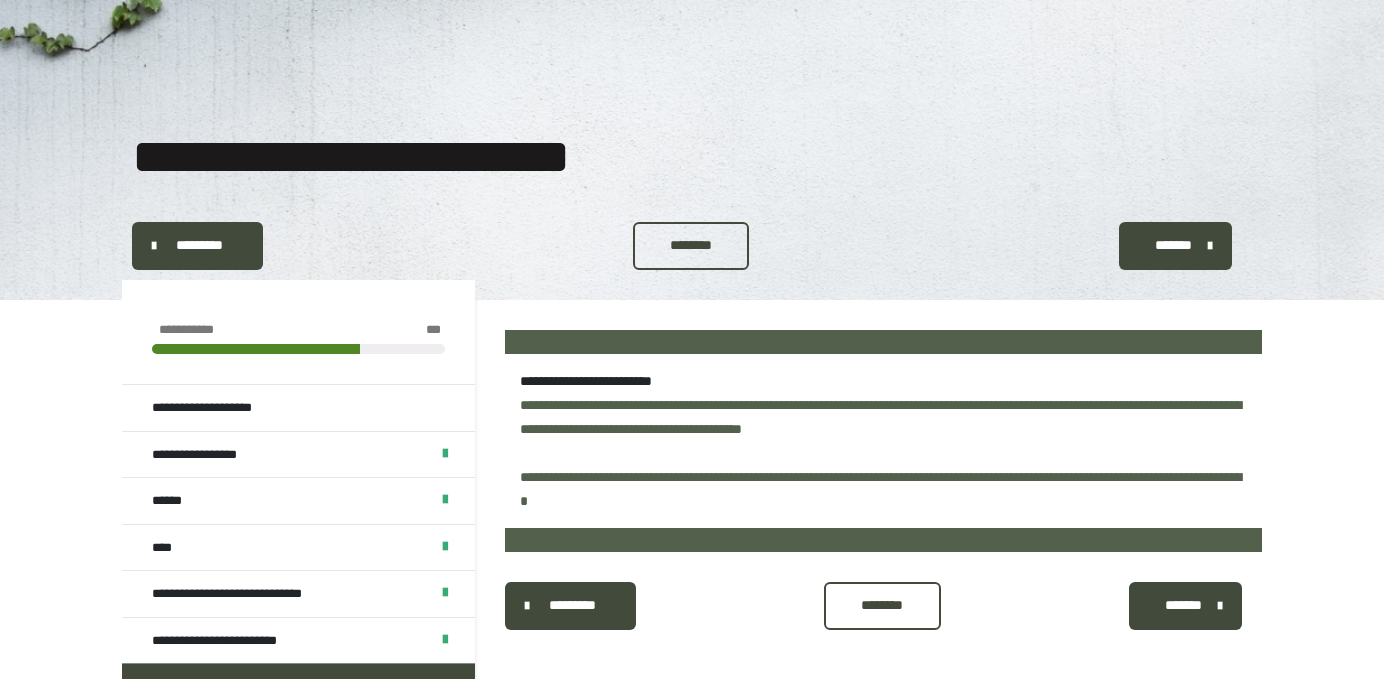 scroll, scrollTop: 42, scrollLeft: 0, axis: vertical 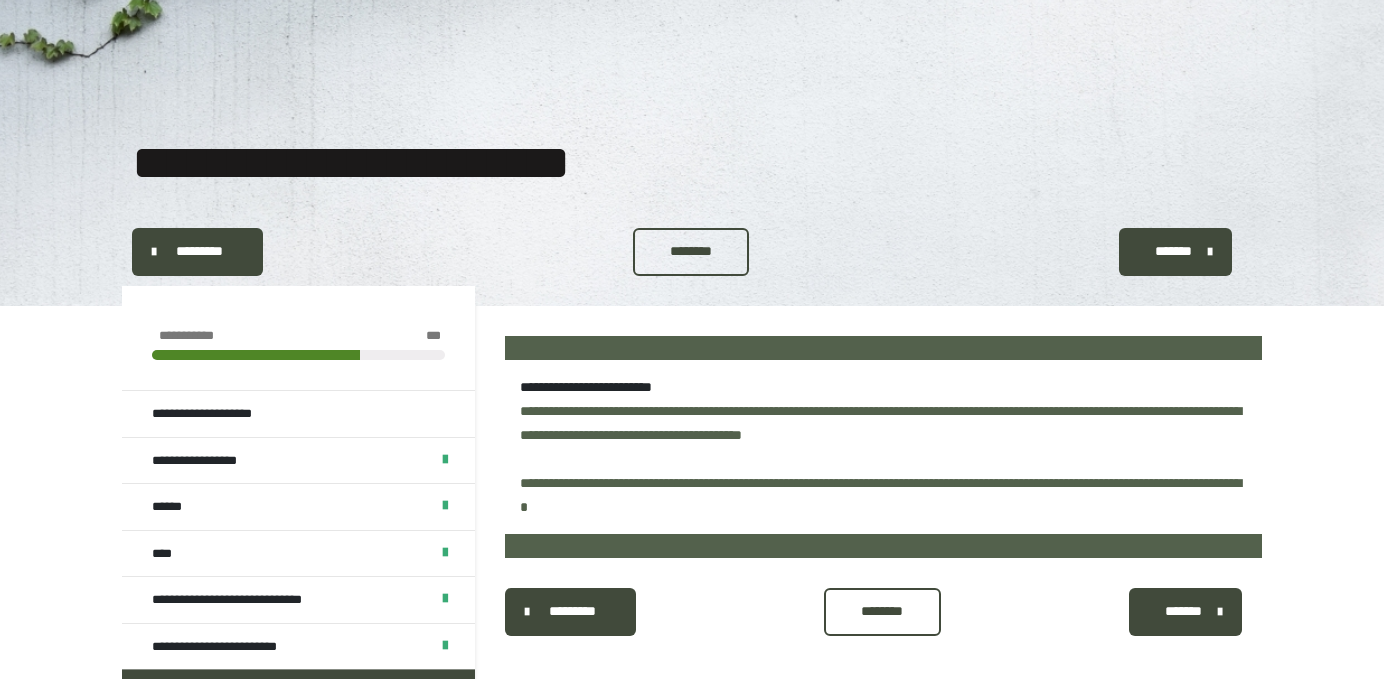 click on "********" at bounding box center (882, 612) 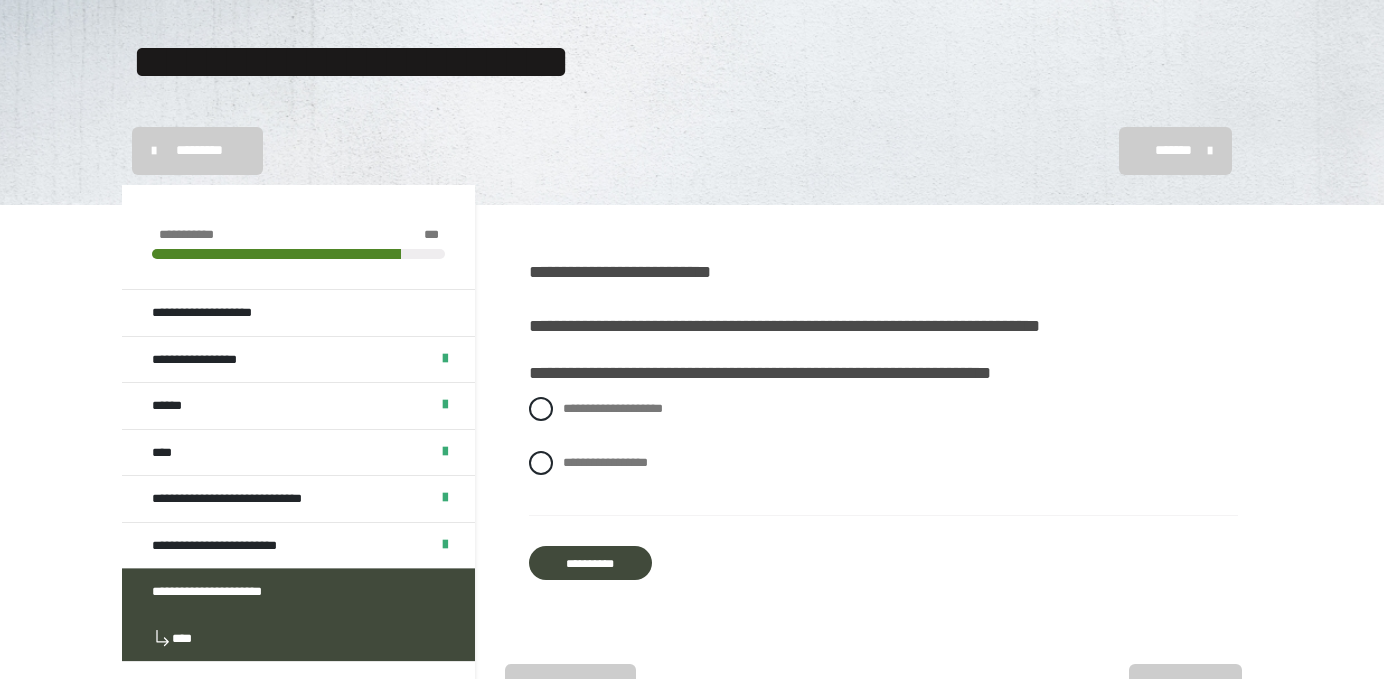 scroll, scrollTop: 161, scrollLeft: 0, axis: vertical 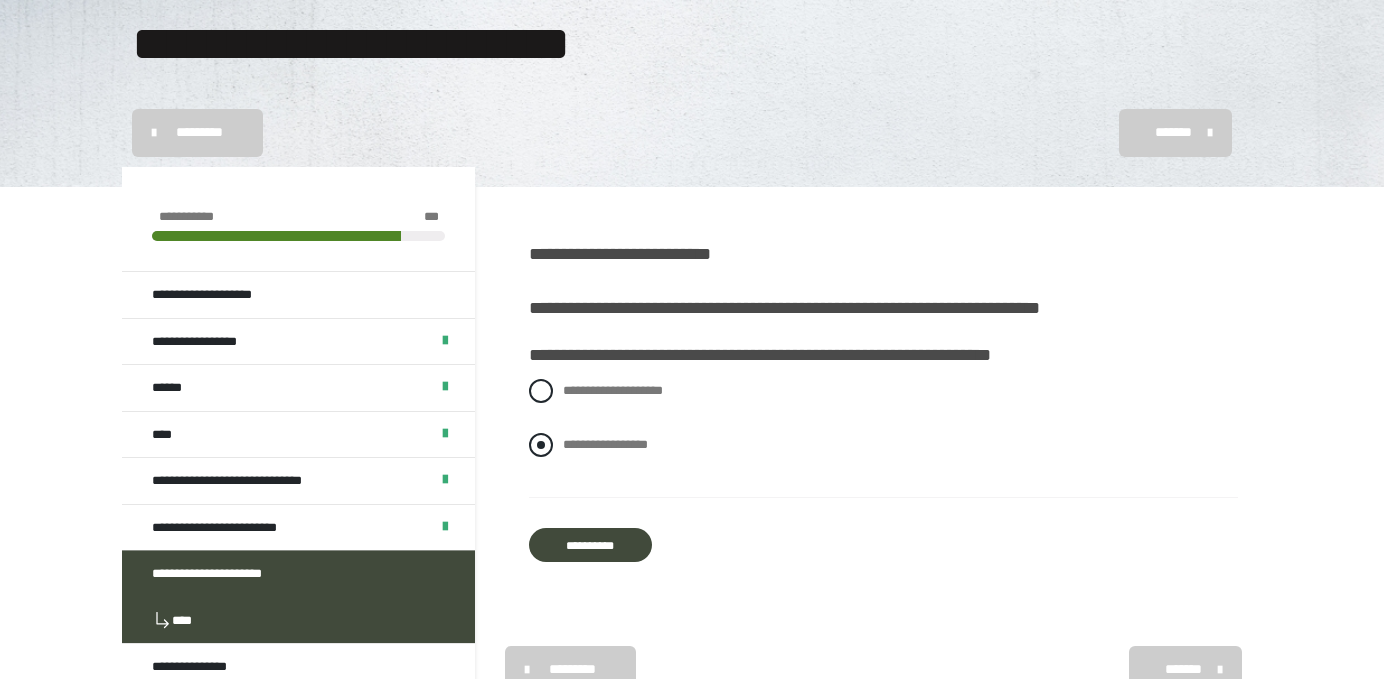 click at bounding box center [541, 445] 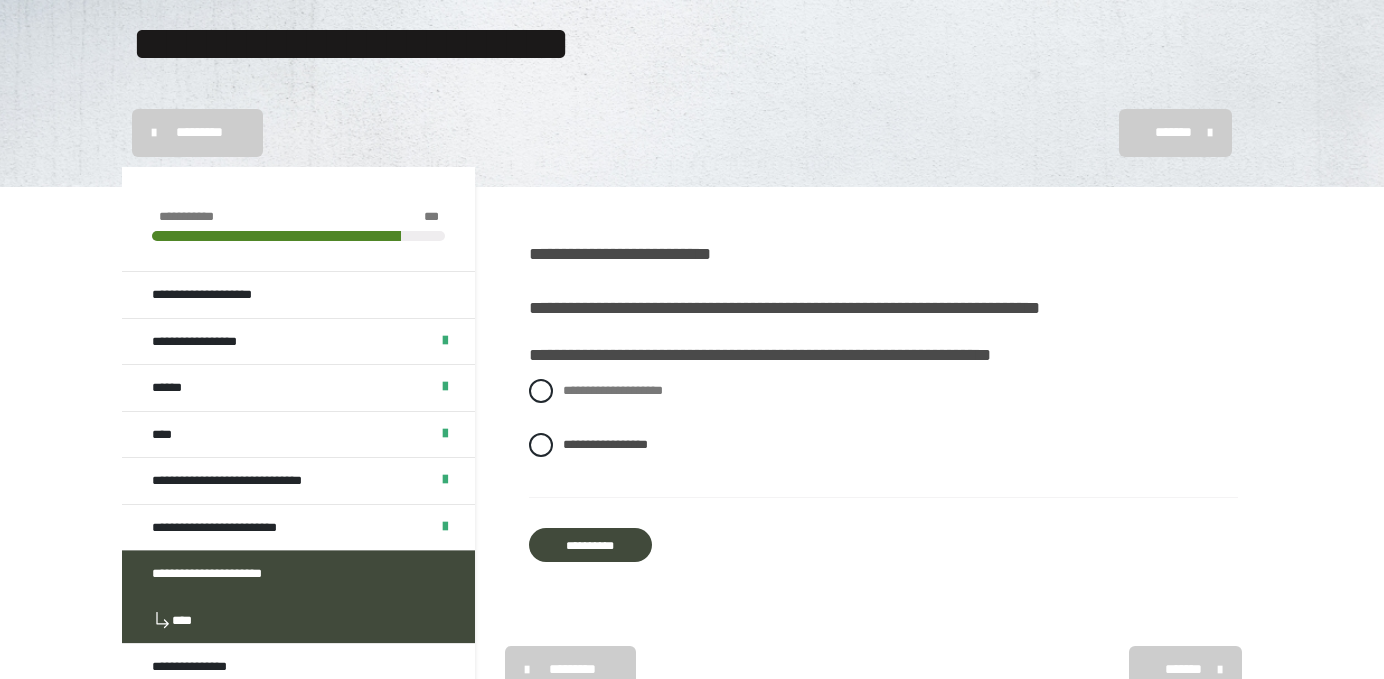 click on "**********" at bounding box center (590, 545) 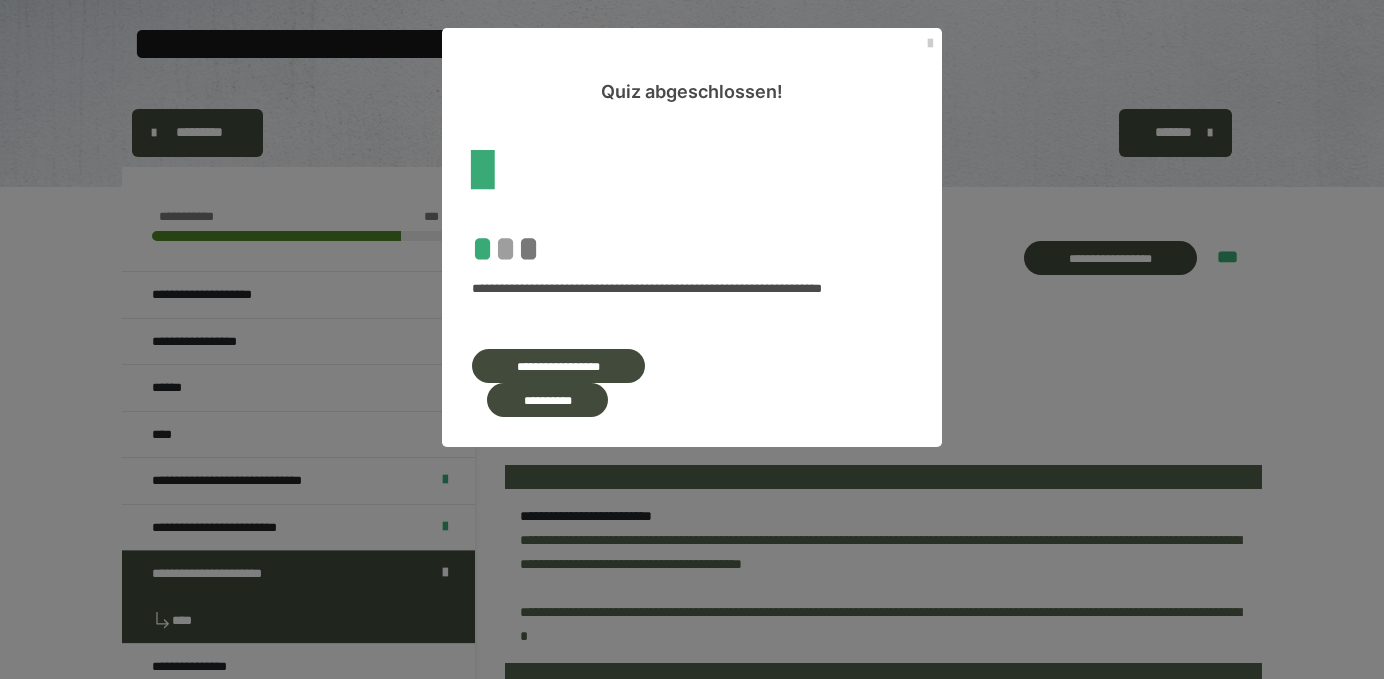 click on "**********" at bounding box center (547, 400) 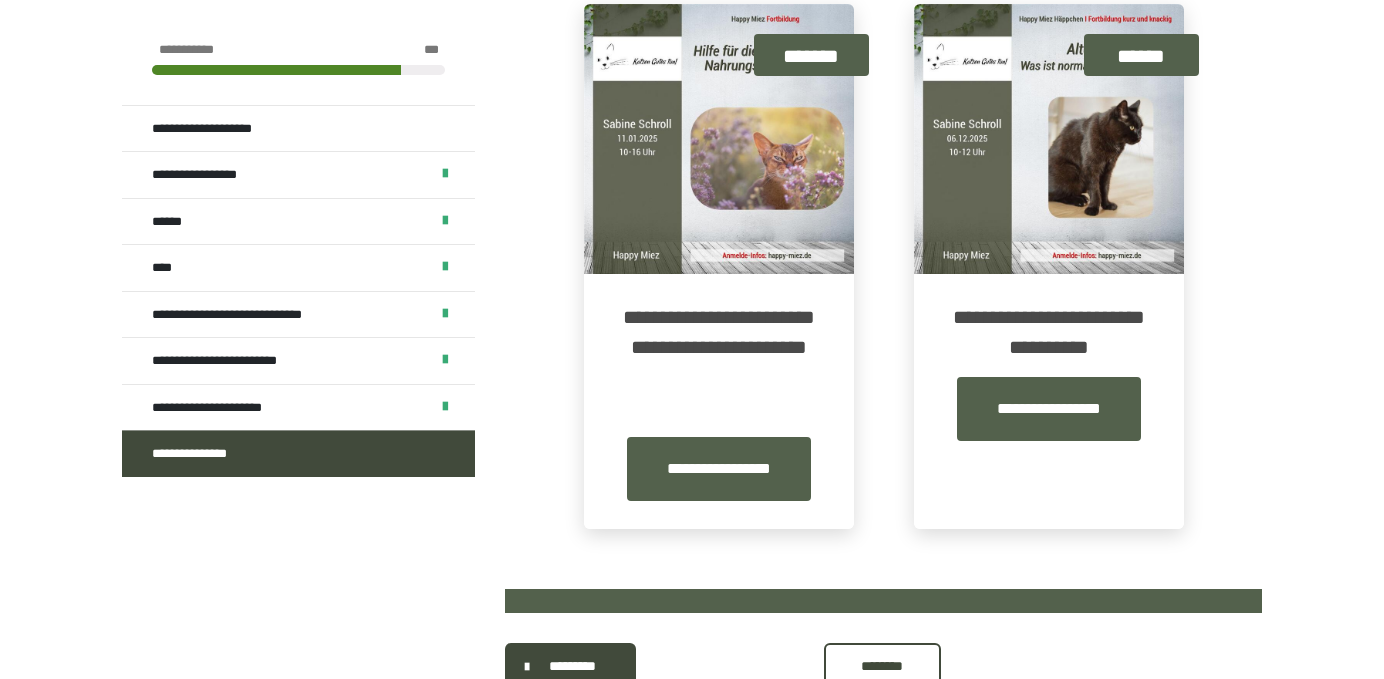 scroll, scrollTop: 722, scrollLeft: 0, axis: vertical 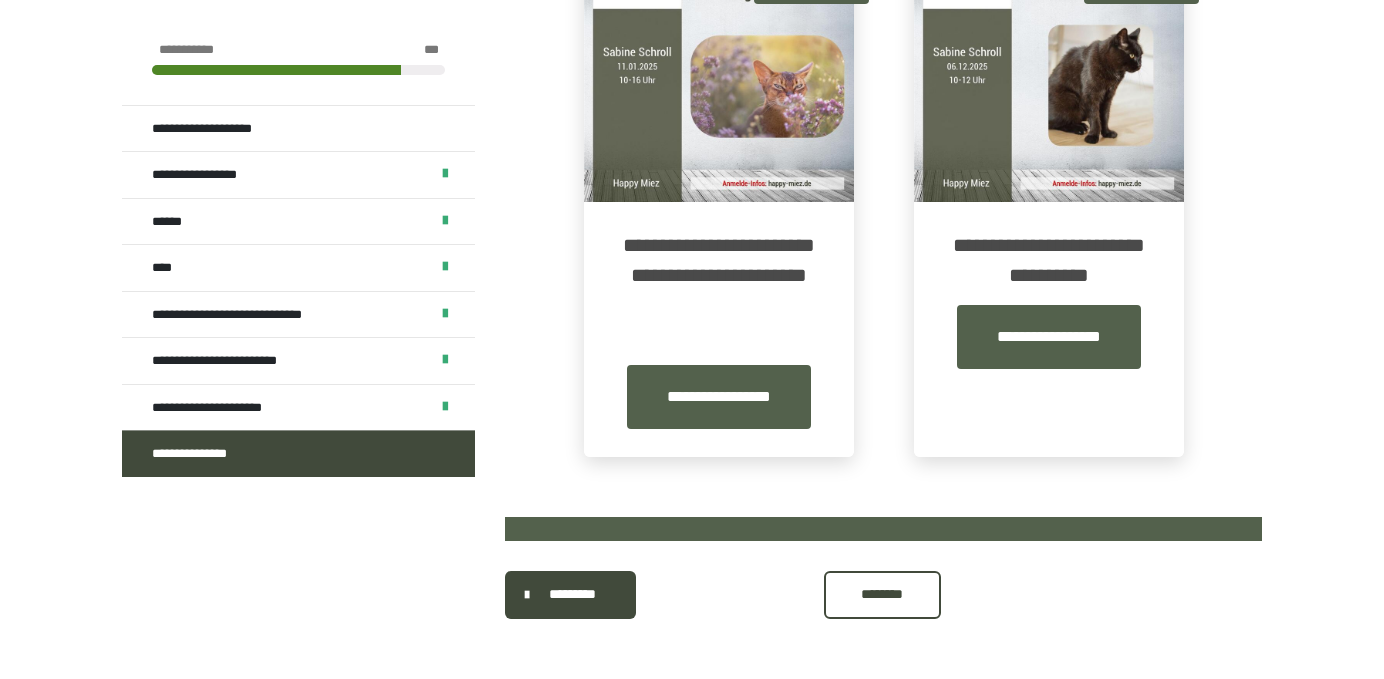 click on "********" at bounding box center (882, 594) 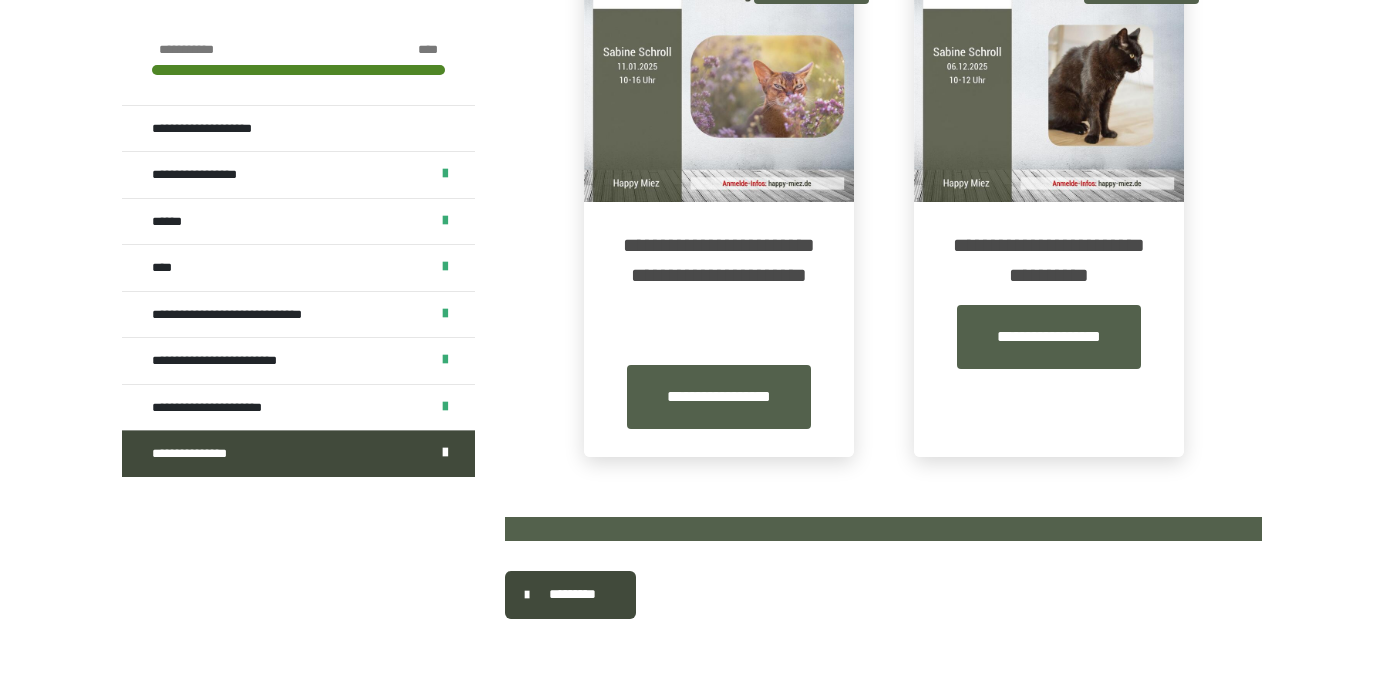 scroll, scrollTop: 0, scrollLeft: 0, axis: both 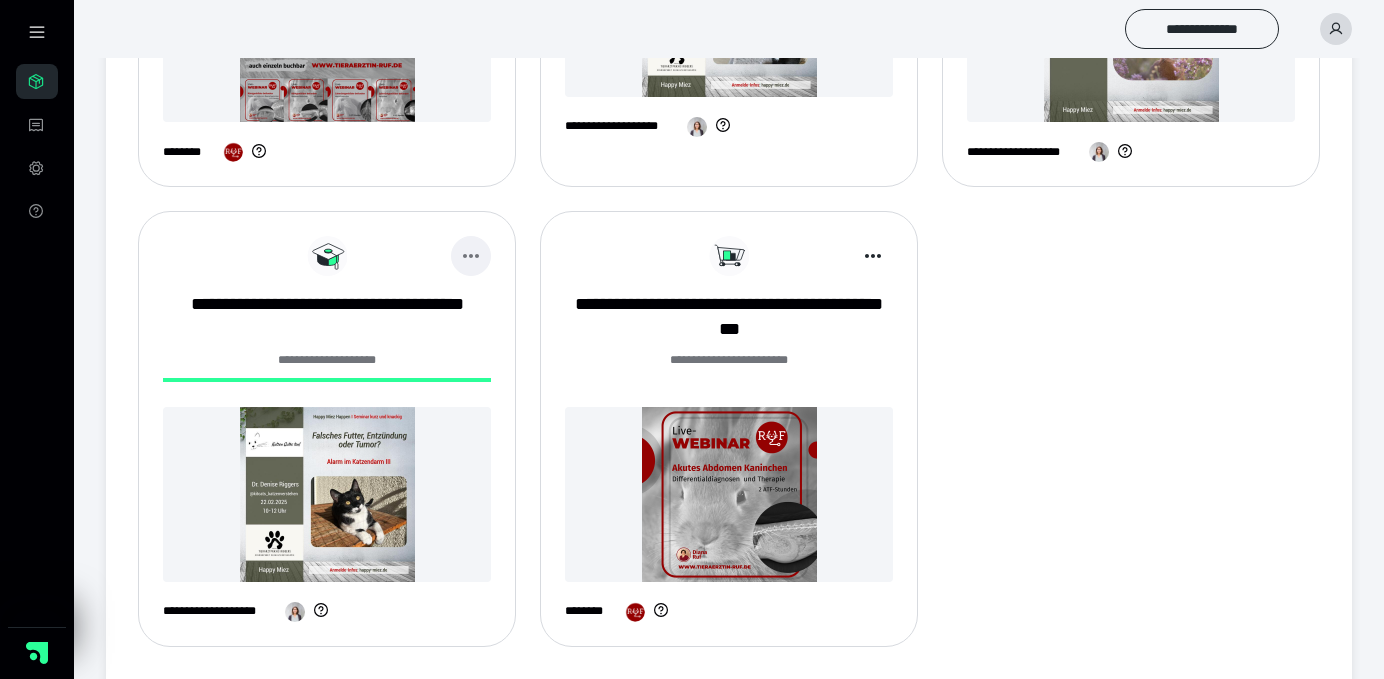 click 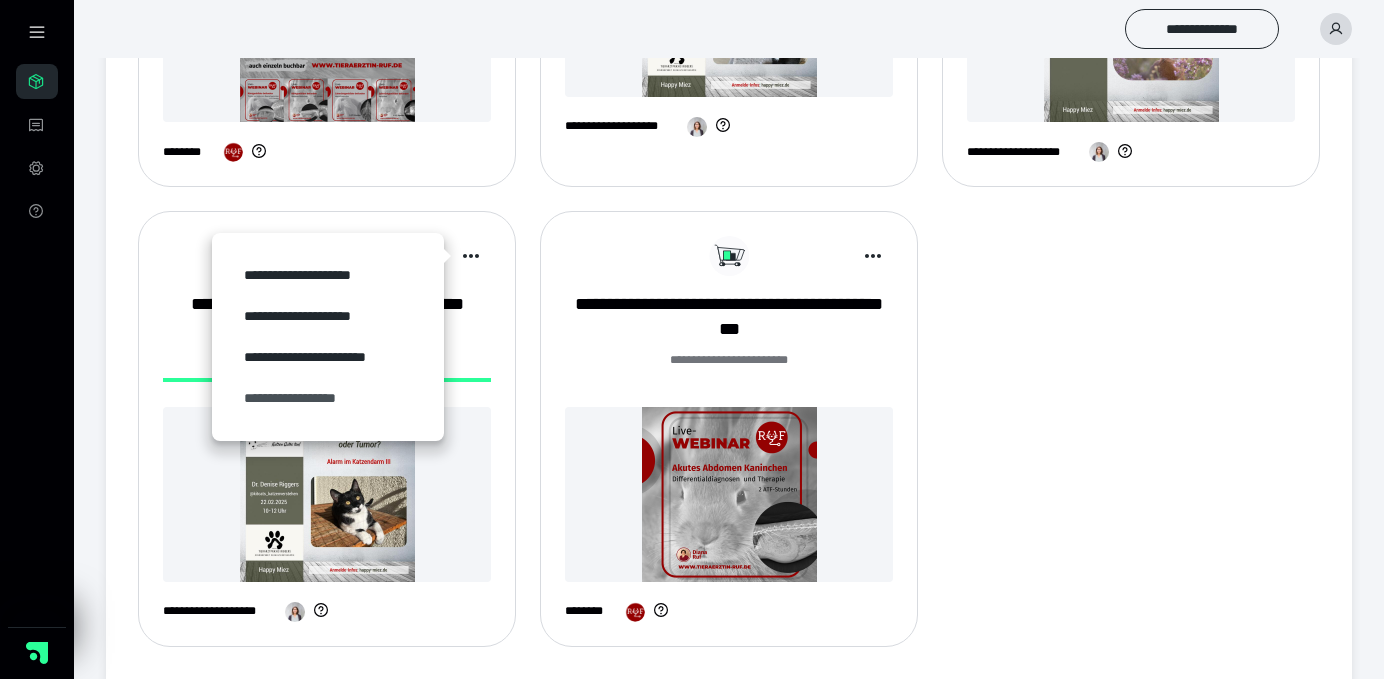 click on "**********" at bounding box center [328, 398] 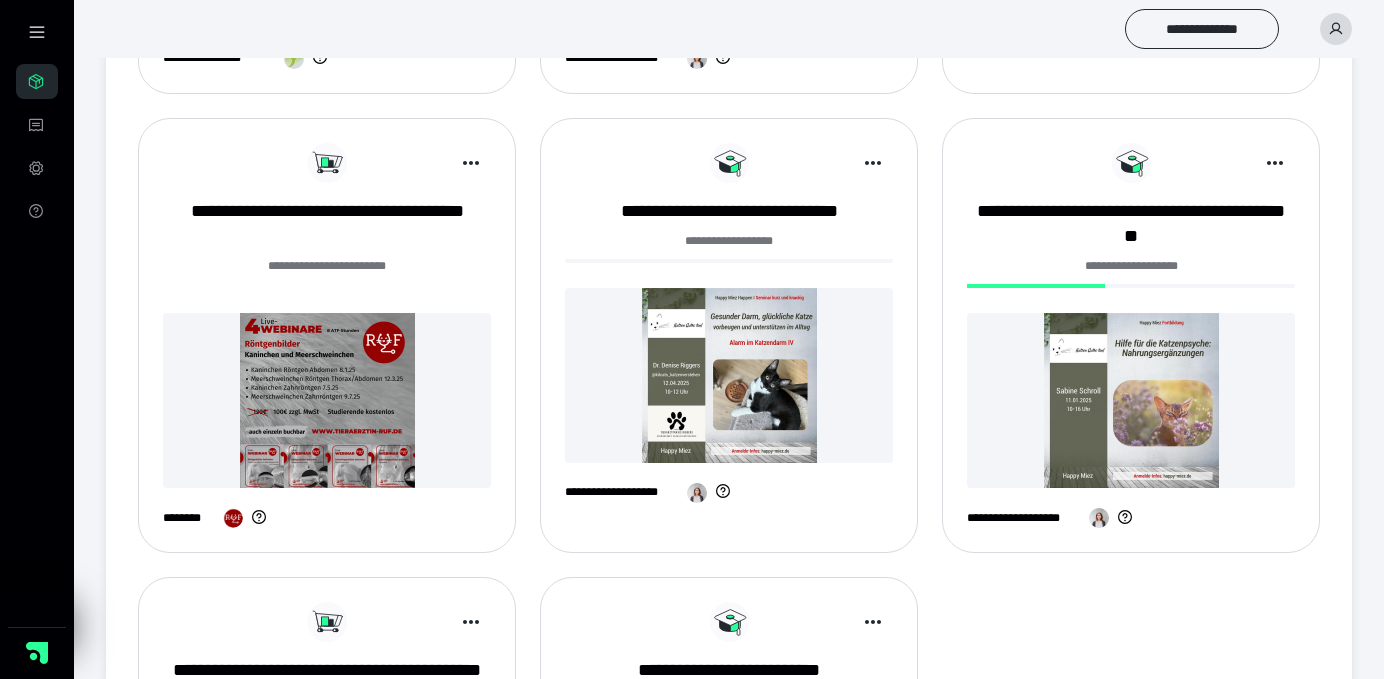 scroll, scrollTop: 1093, scrollLeft: 0, axis: vertical 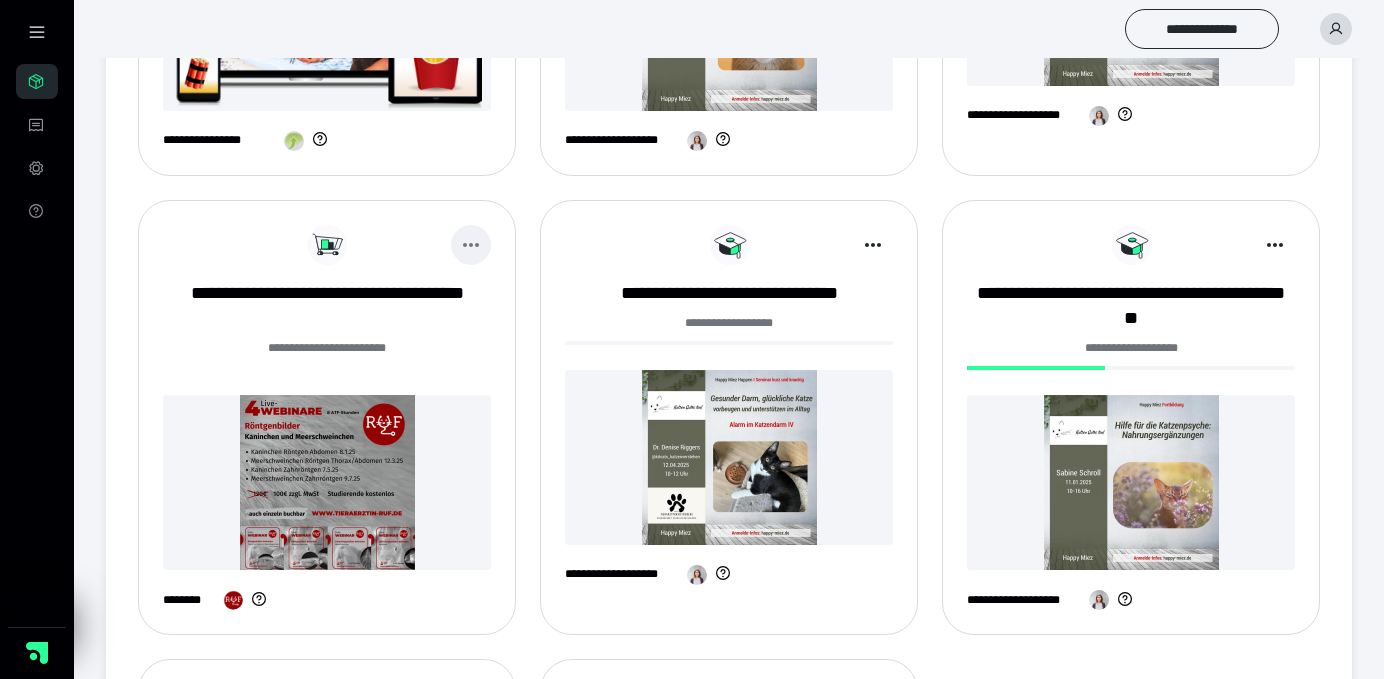 click 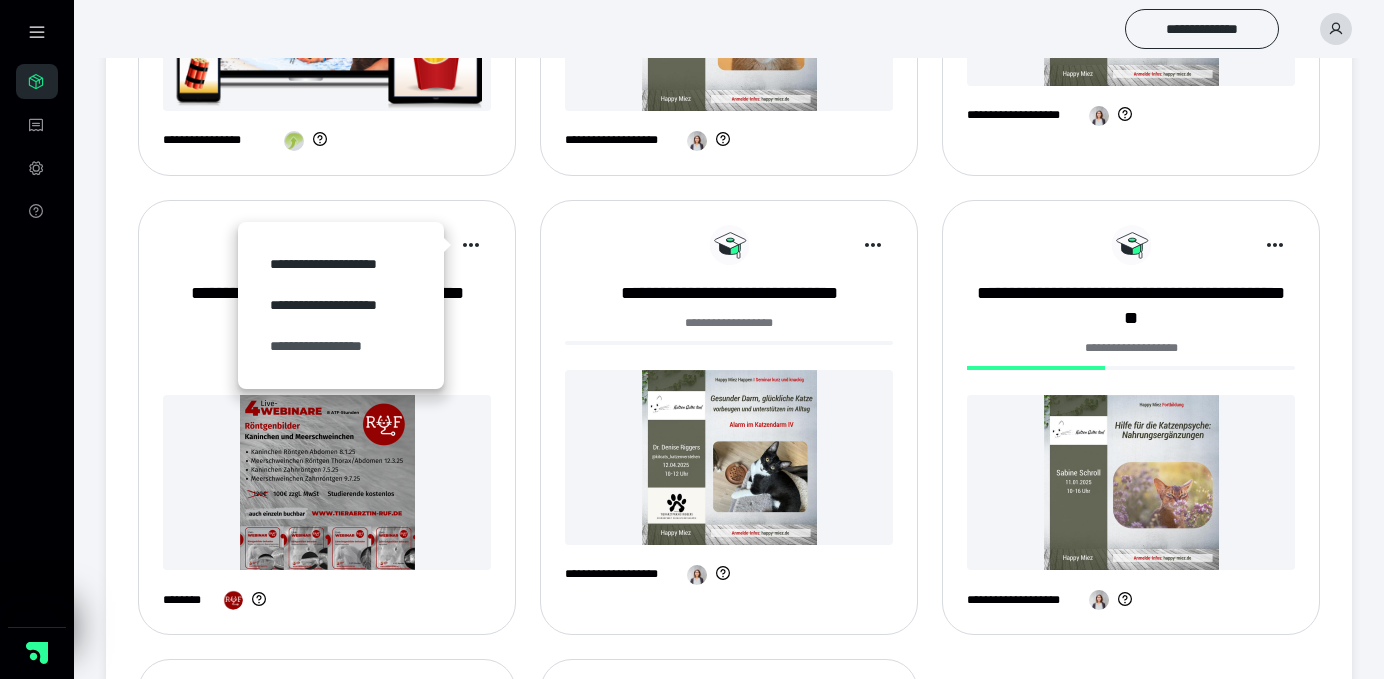 click on "**********" at bounding box center [341, 346] 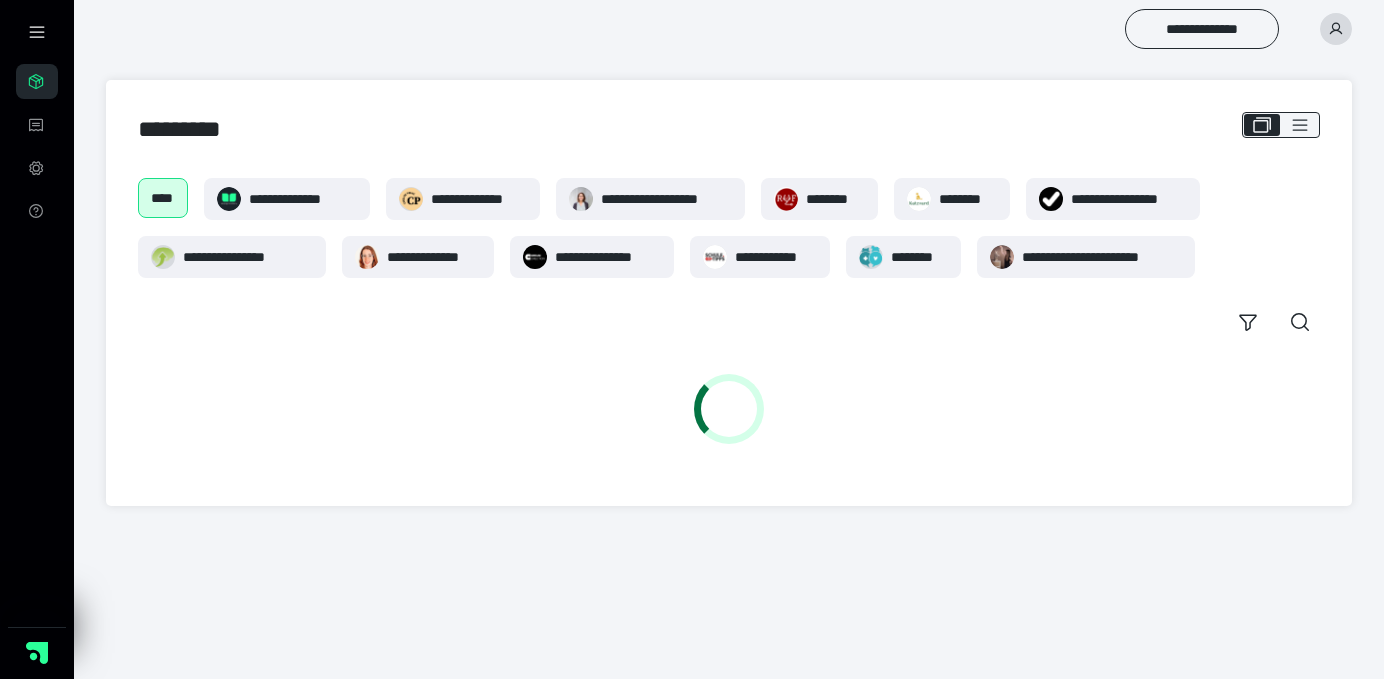 scroll, scrollTop: 0, scrollLeft: 0, axis: both 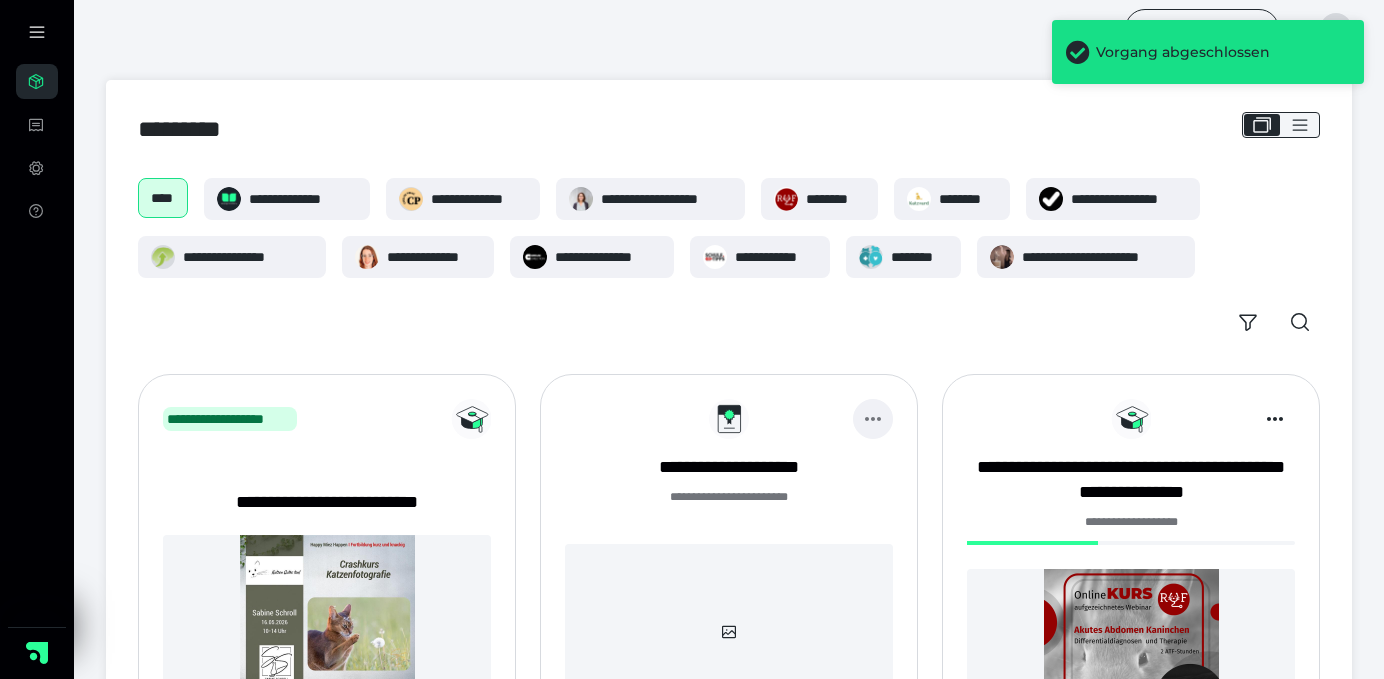 click 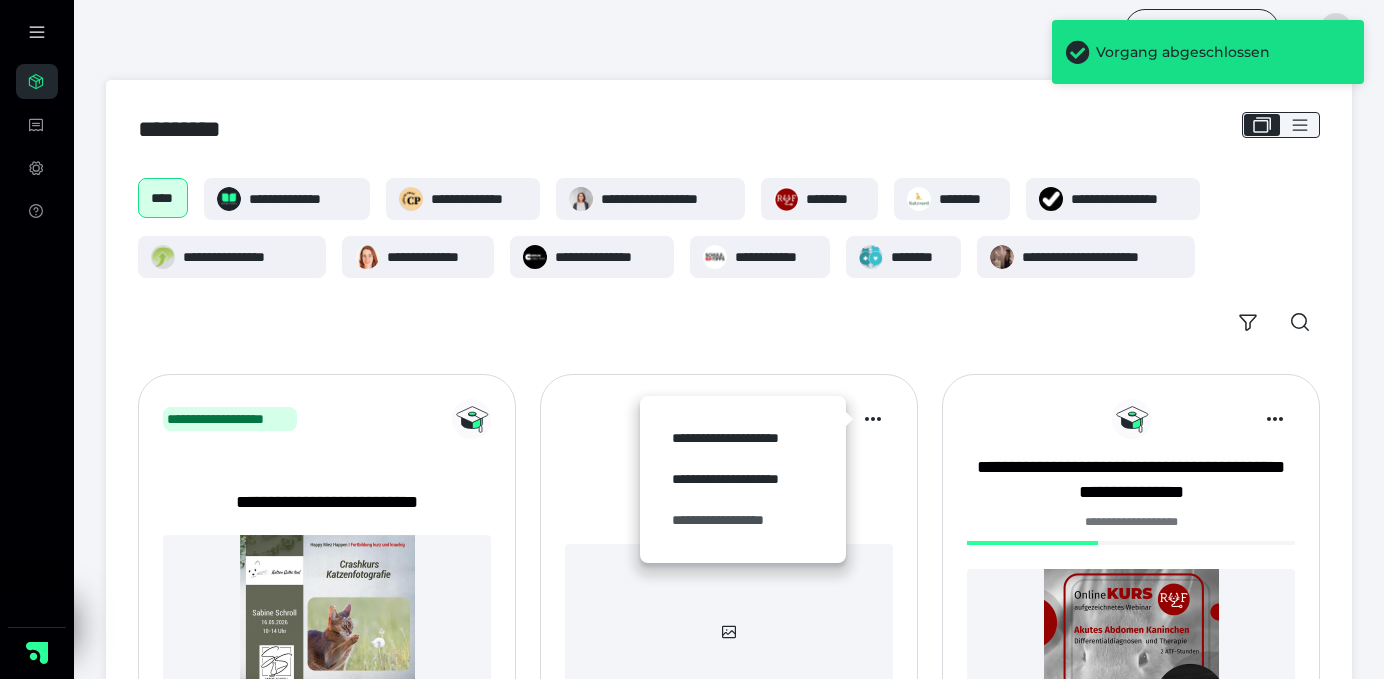 click on "**********" at bounding box center [743, 520] 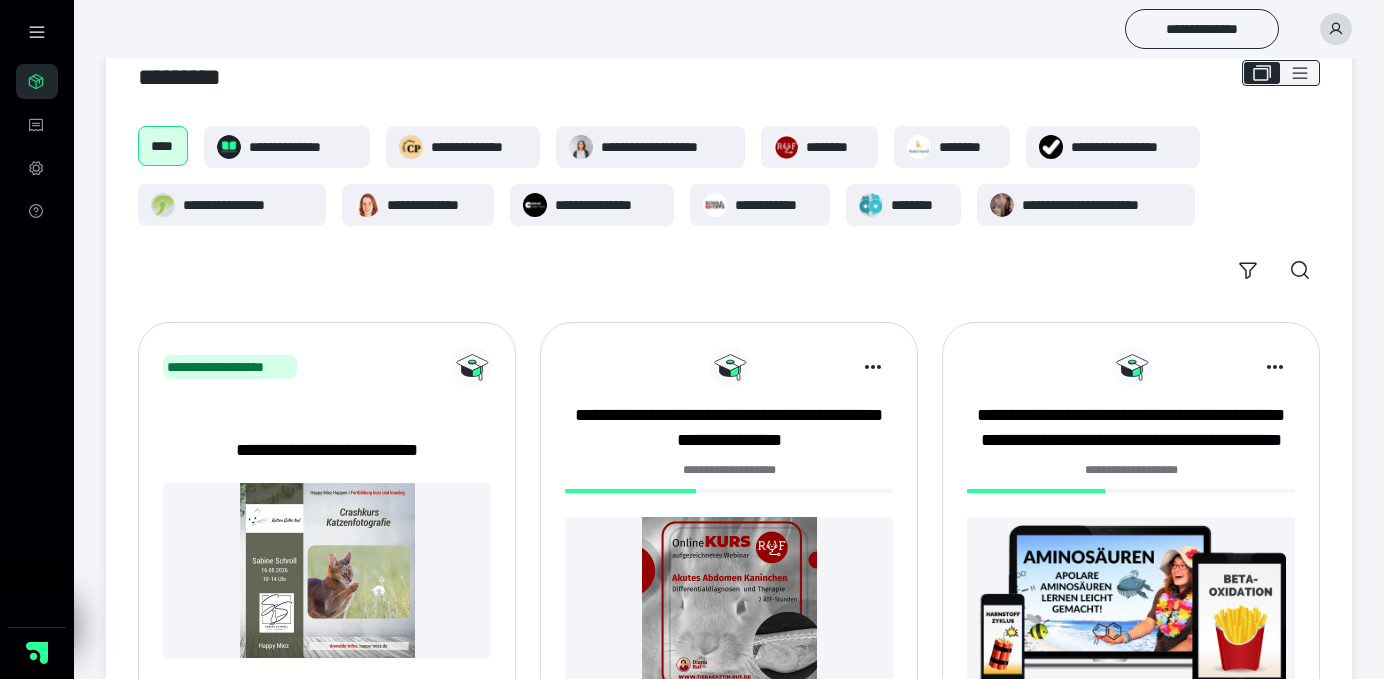 scroll, scrollTop: 0, scrollLeft: 0, axis: both 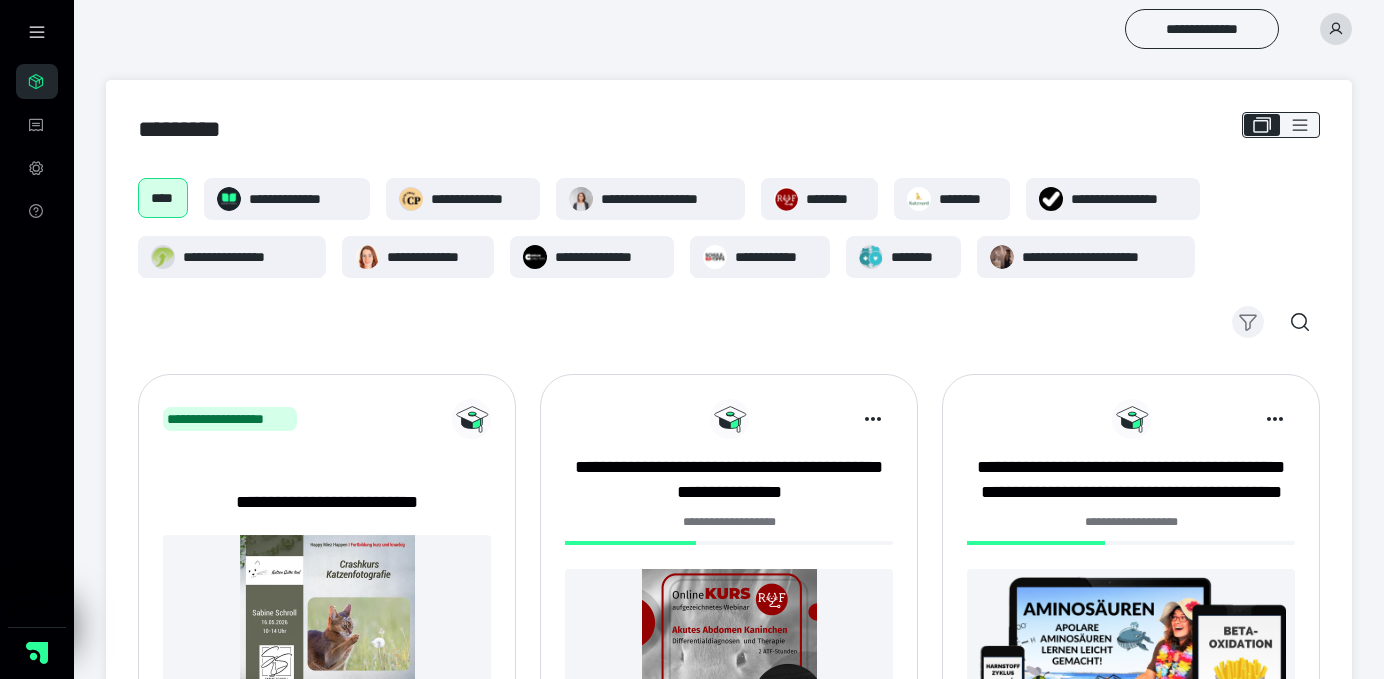 click at bounding box center [1248, 322] 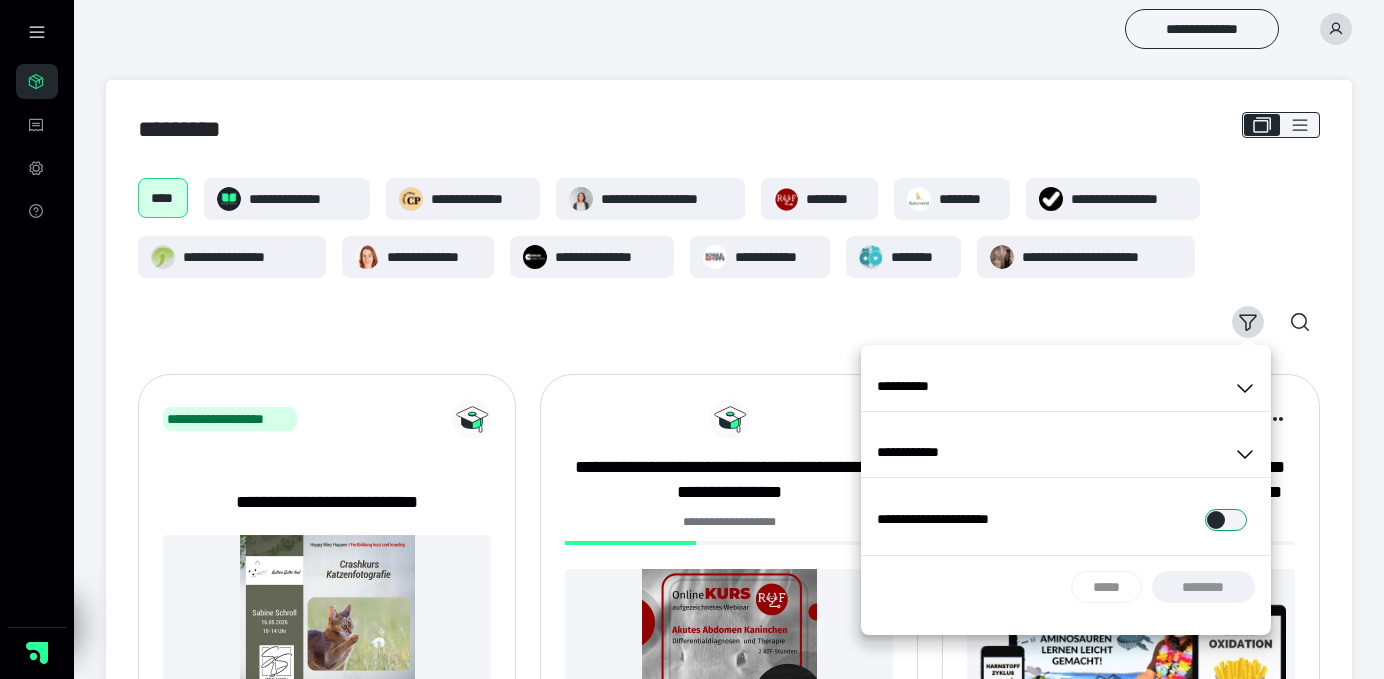 click at bounding box center (1226, 520) 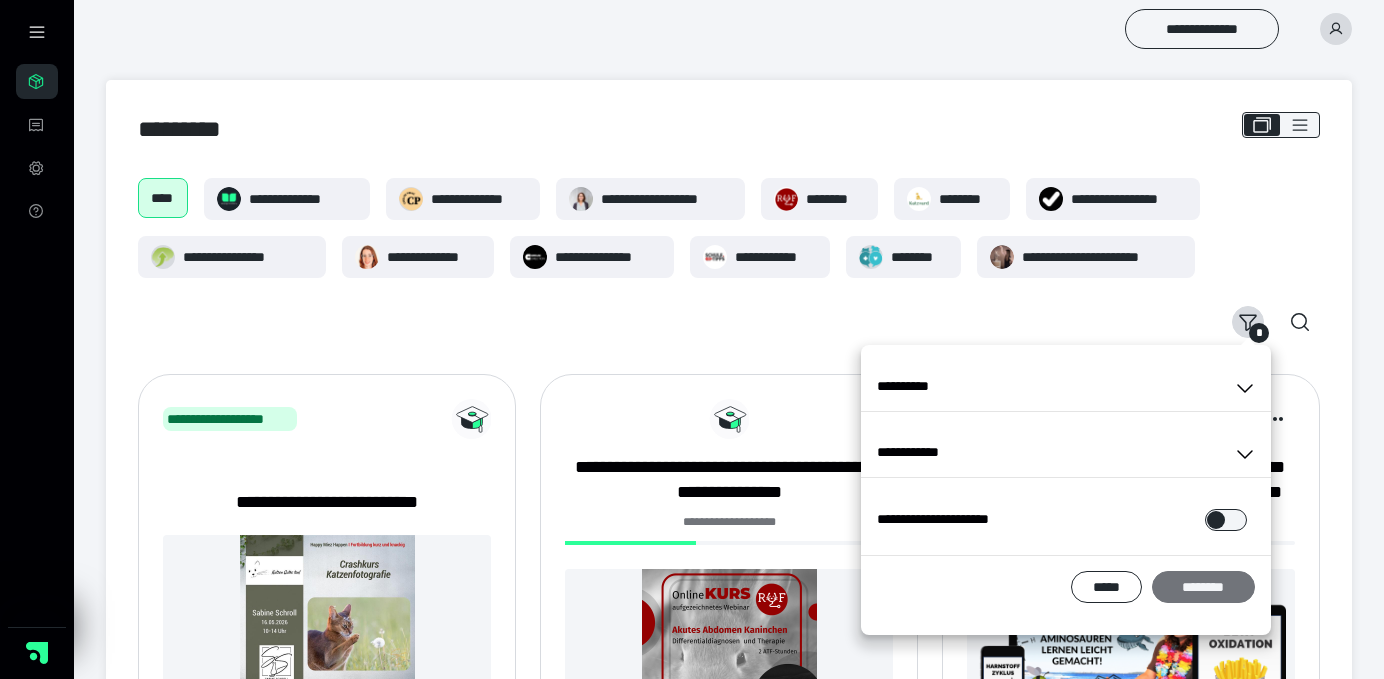 click on "********" at bounding box center (1203, 587) 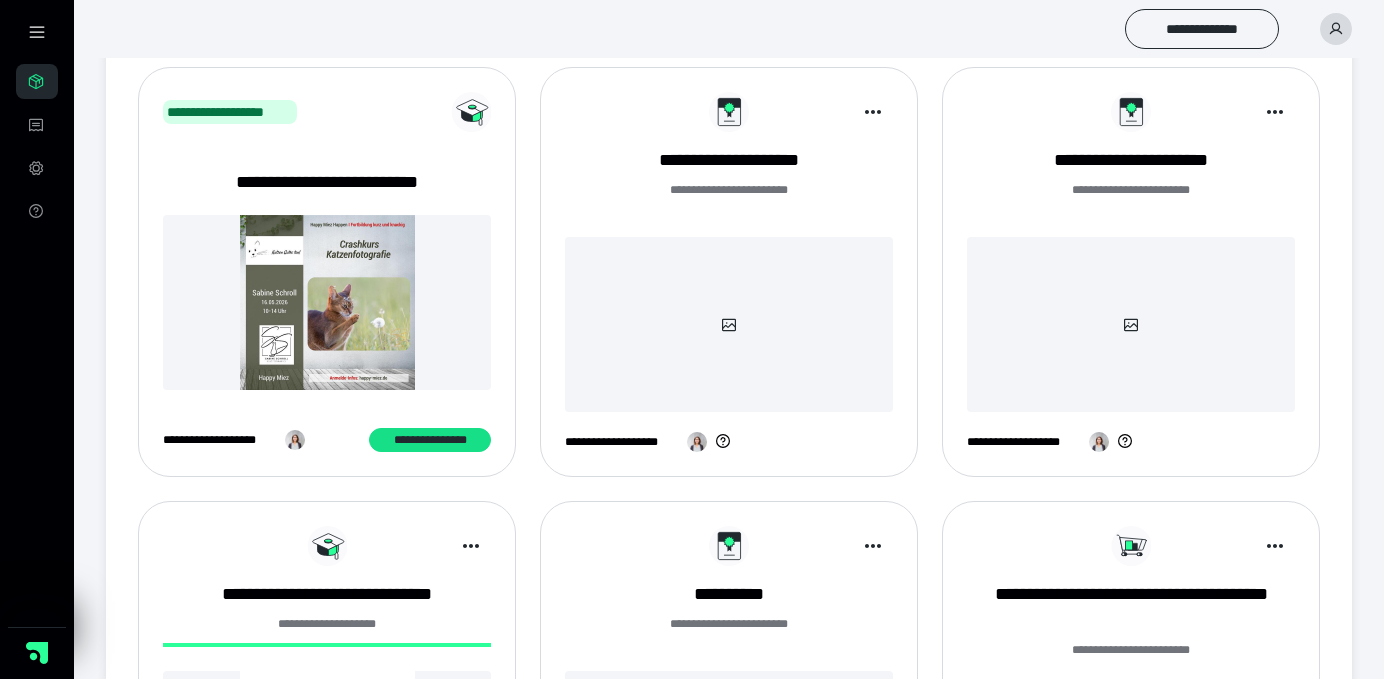 scroll, scrollTop: 345, scrollLeft: 0, axis: vertical 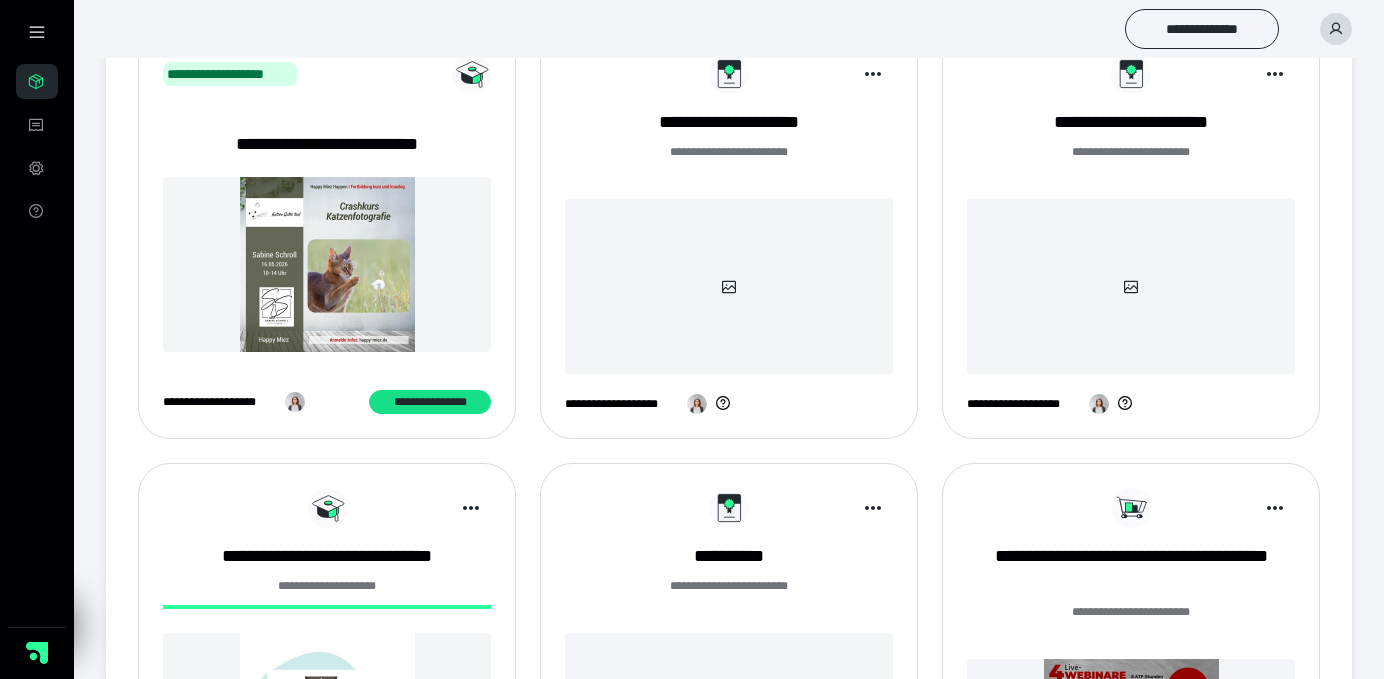 click at bounding box center [729, 286] 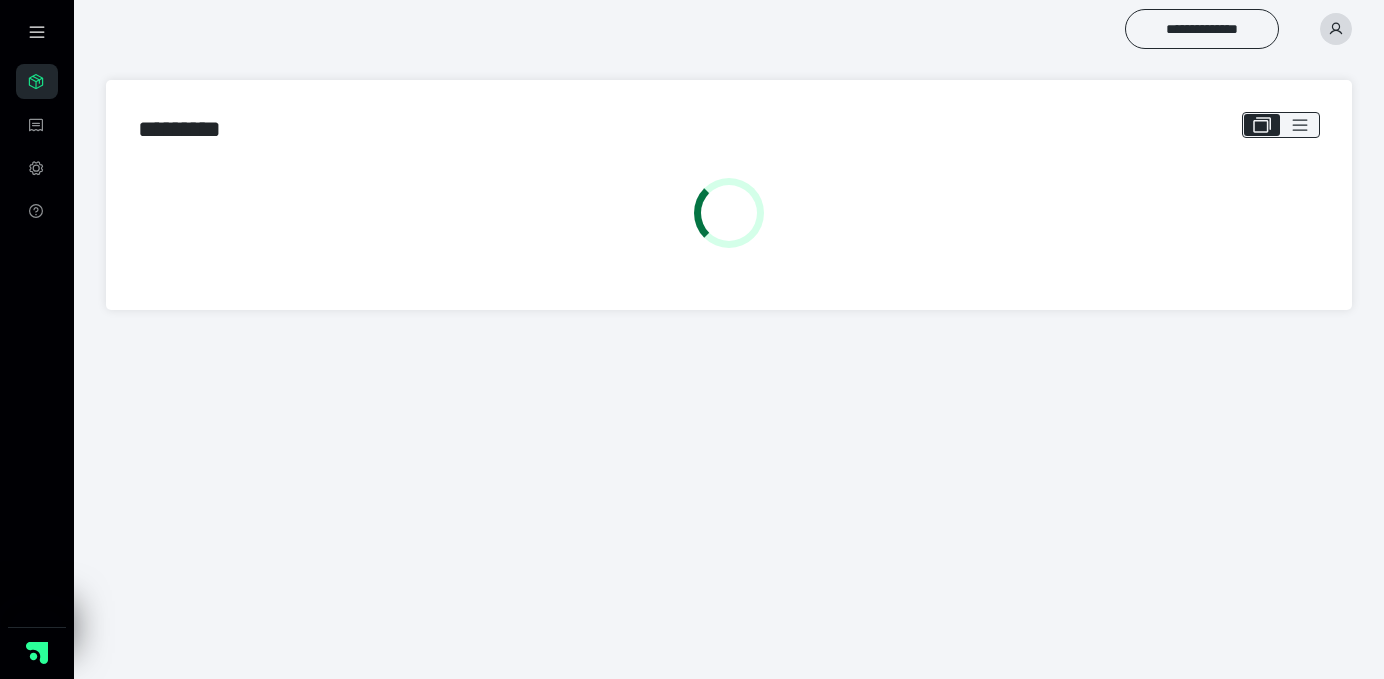 scroll, scrollTop: 0, scrollLeft: 0, axis: both 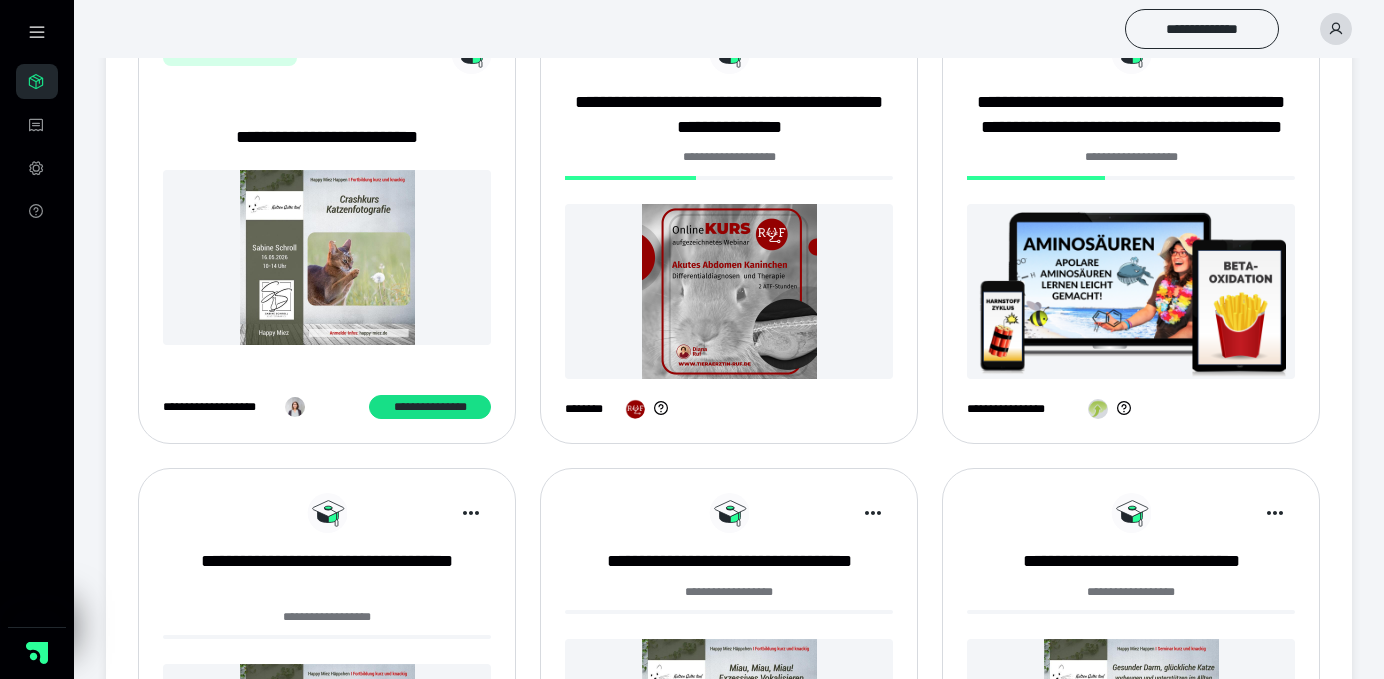 click at bounding box center (295, 407) 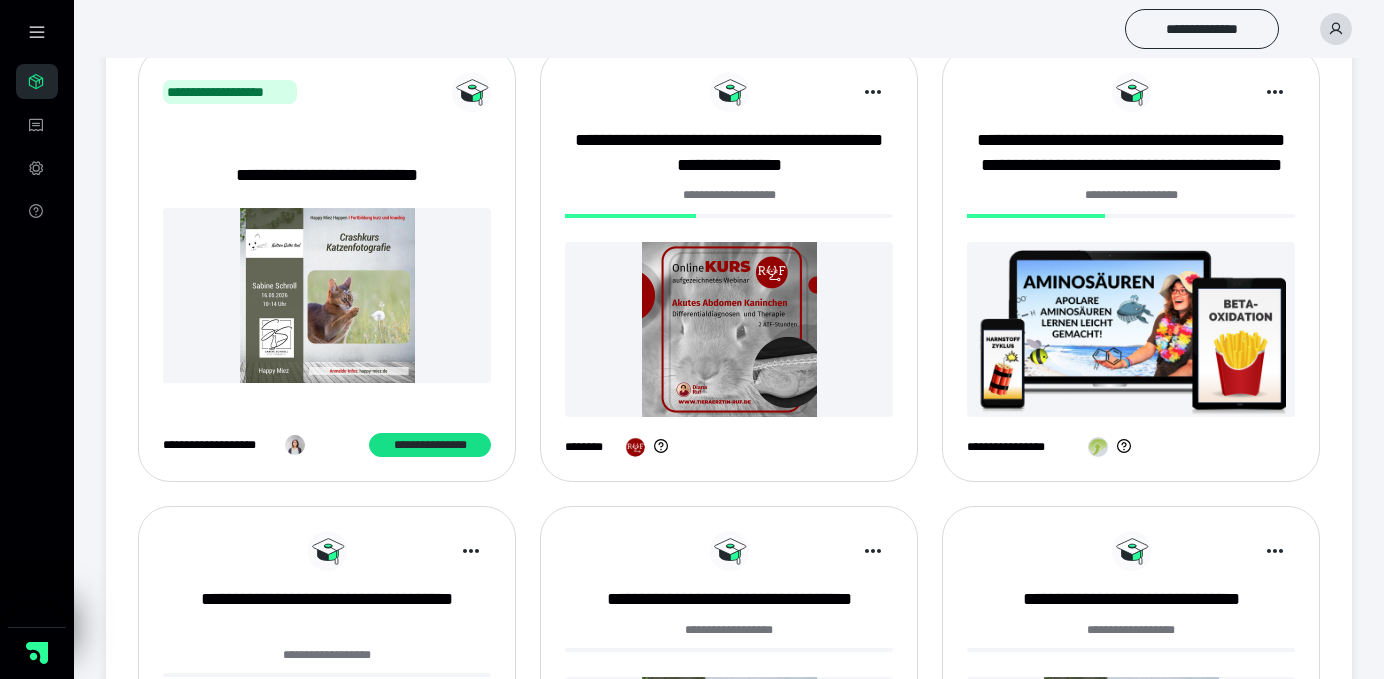 scroll, scrollTop: 356, scrollLeft: 0, axis: vertical 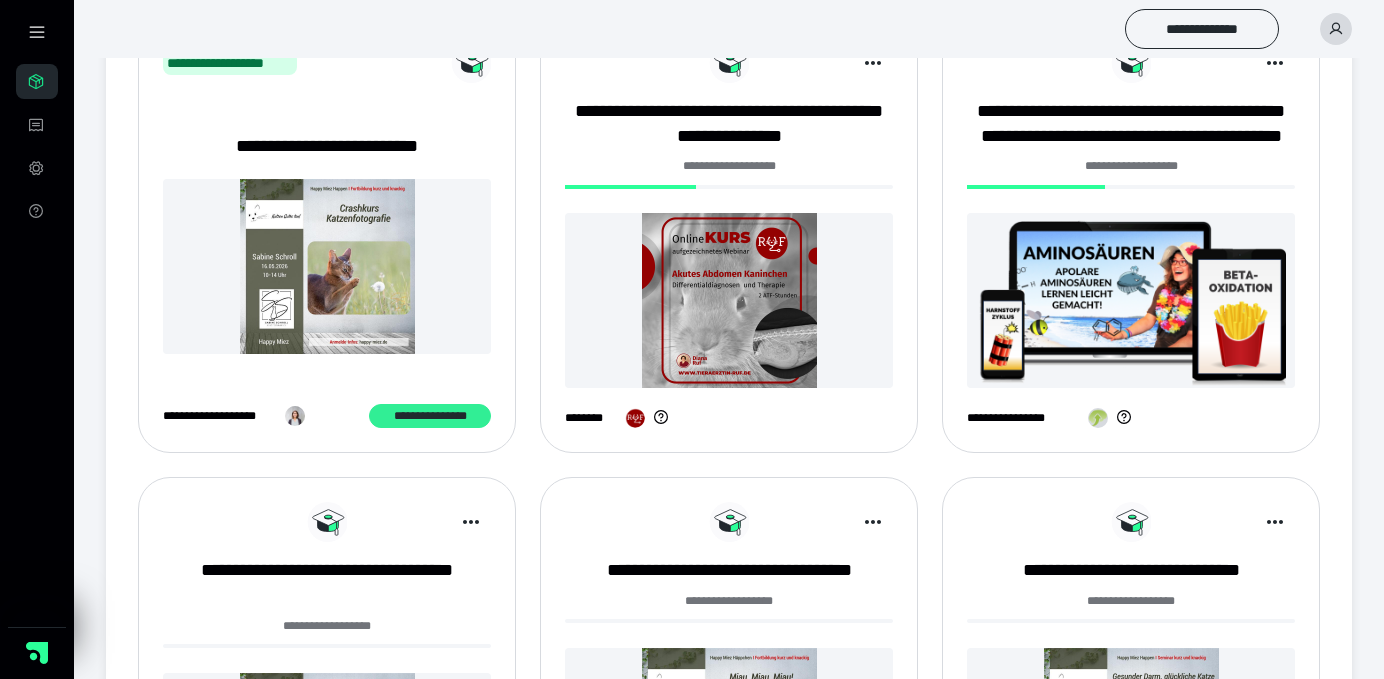 click on "**********" at bounding box center [430, 416] 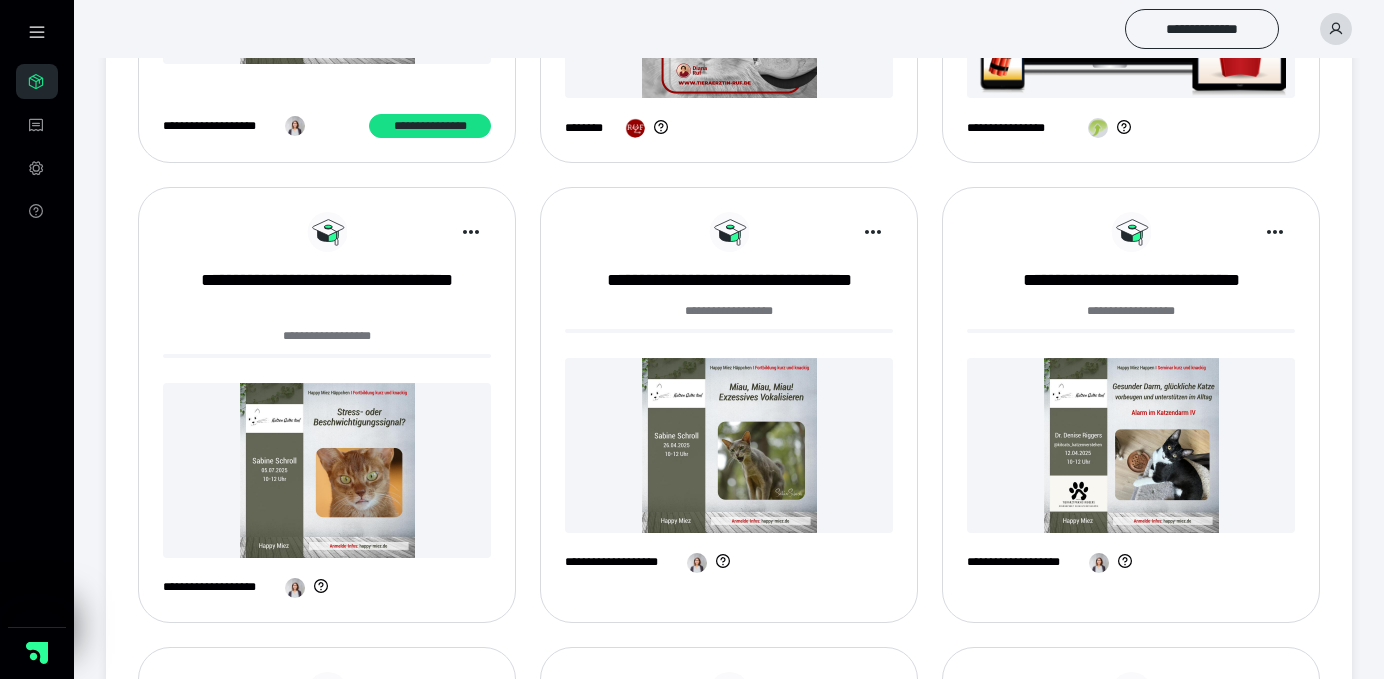 scroll, scrollTop: 650, scrollLeft: 0, axis: vertical 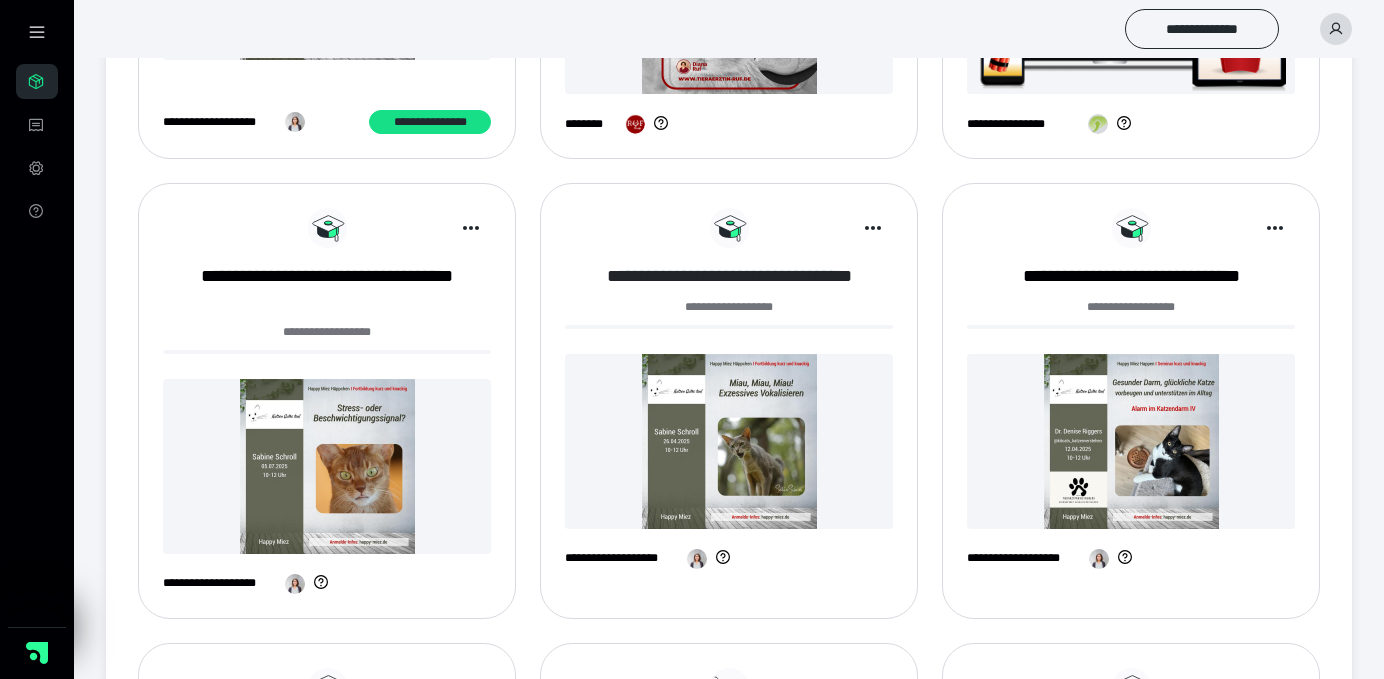 click on "**********" at bounding box center [729, 276] 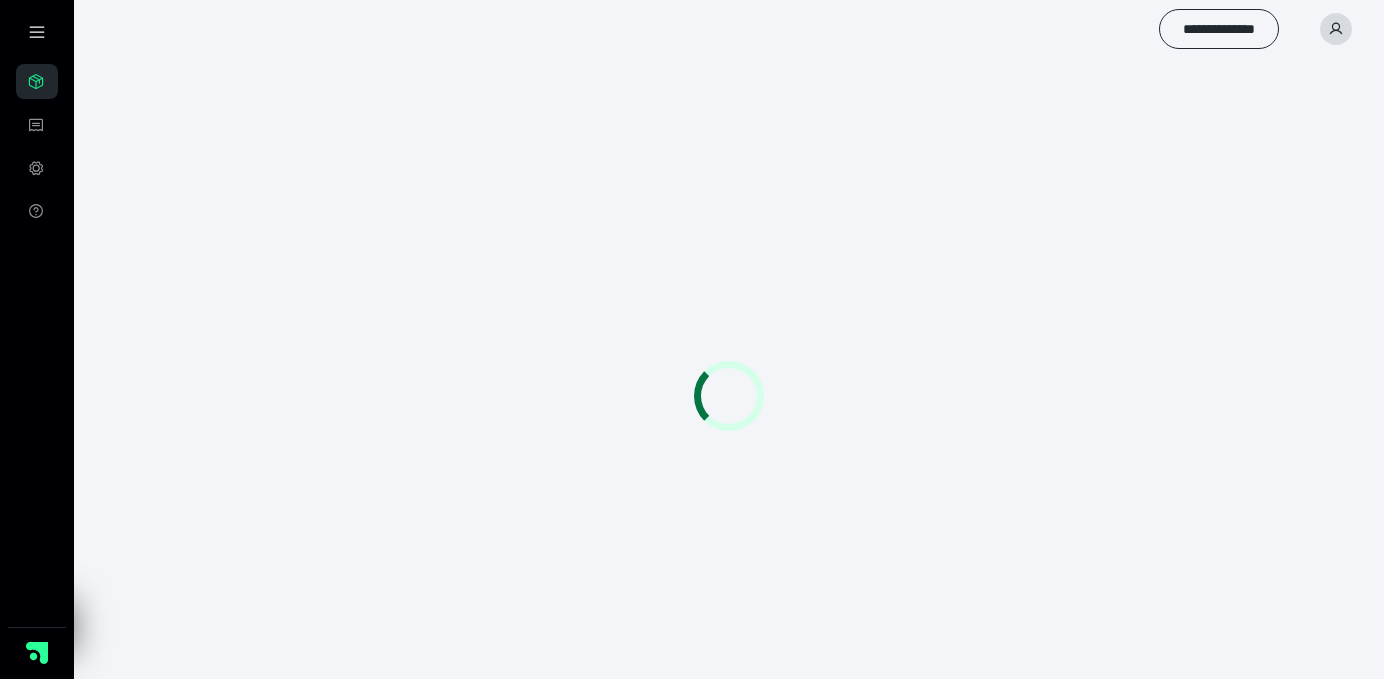 scroll, scrollTop: 0, scrollLeft: 0, axis: both 